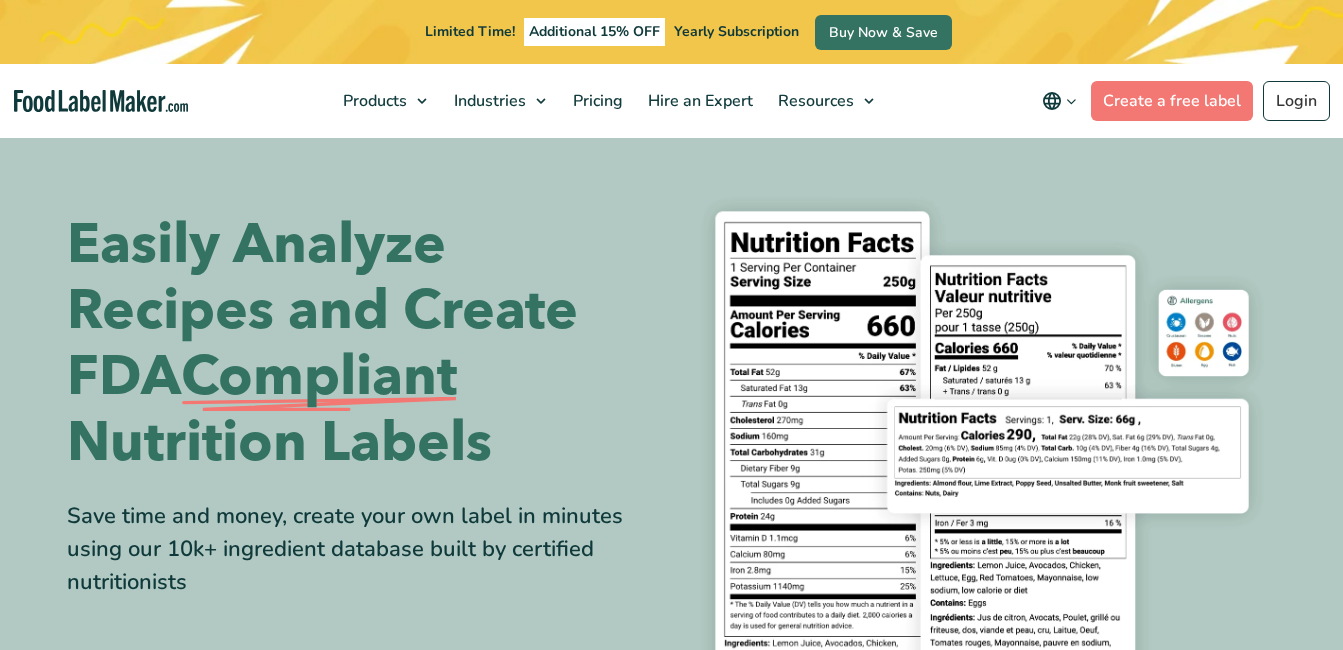 scroll, scrollTop: 0, scrollLeft: 0, axis: both 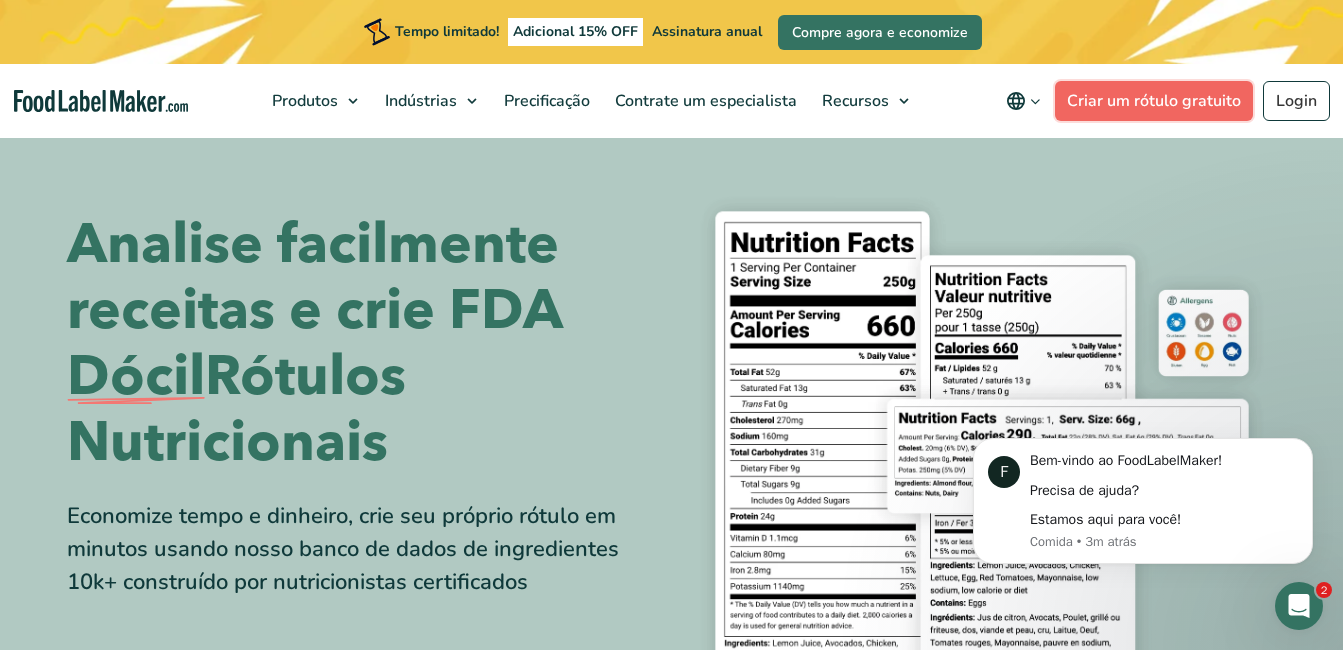 click on "Criar um rótulo gratuito" at bounding box center (1154, 101) 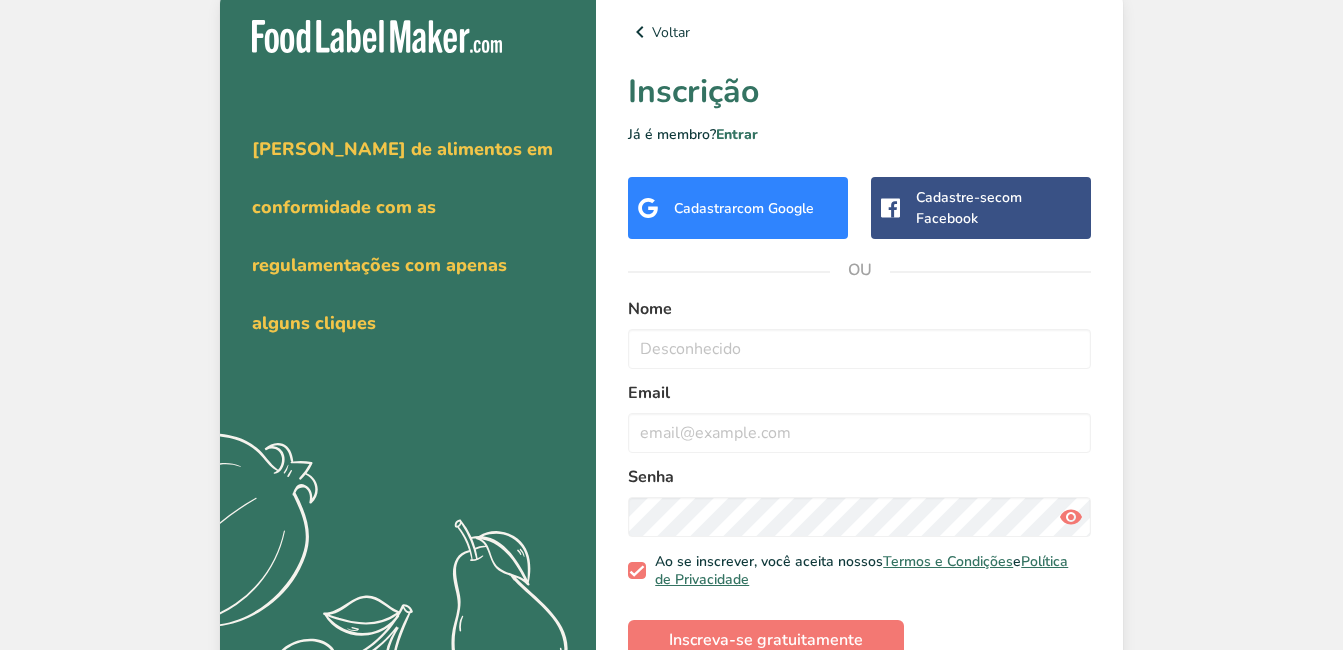 scroll, scrollTop: 0, scrollLeft: 0, axis: both 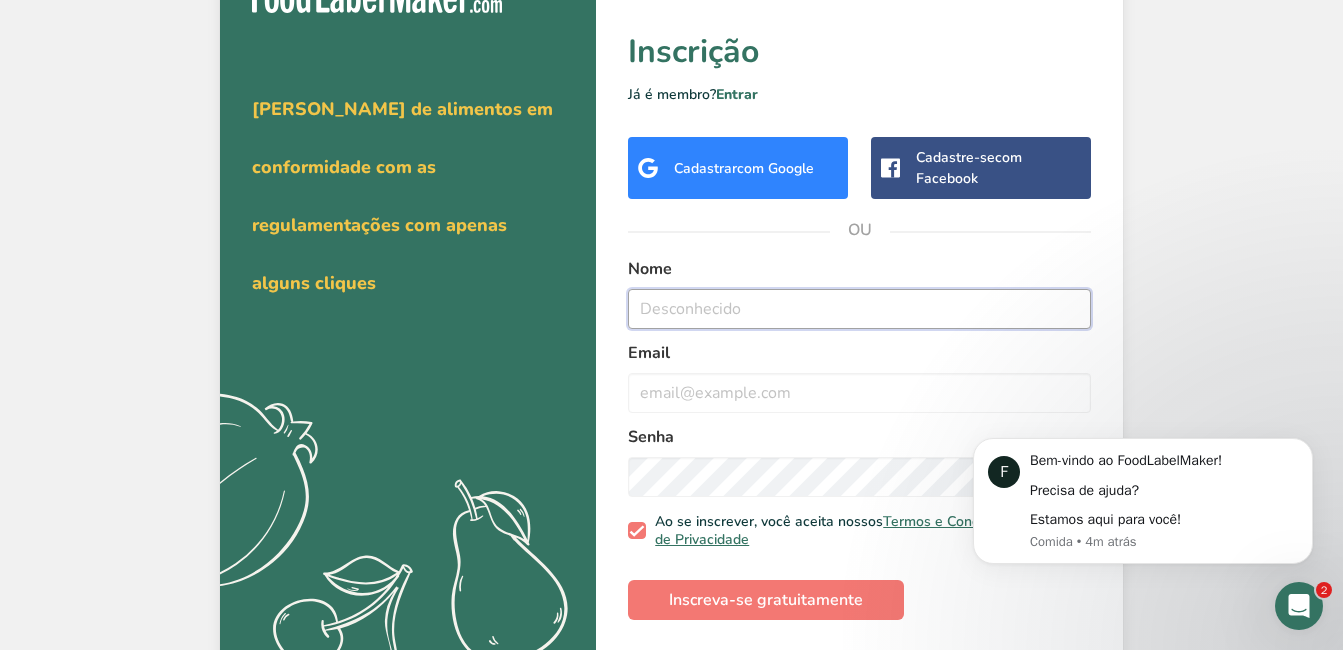 click at bounding box center [859, 309] 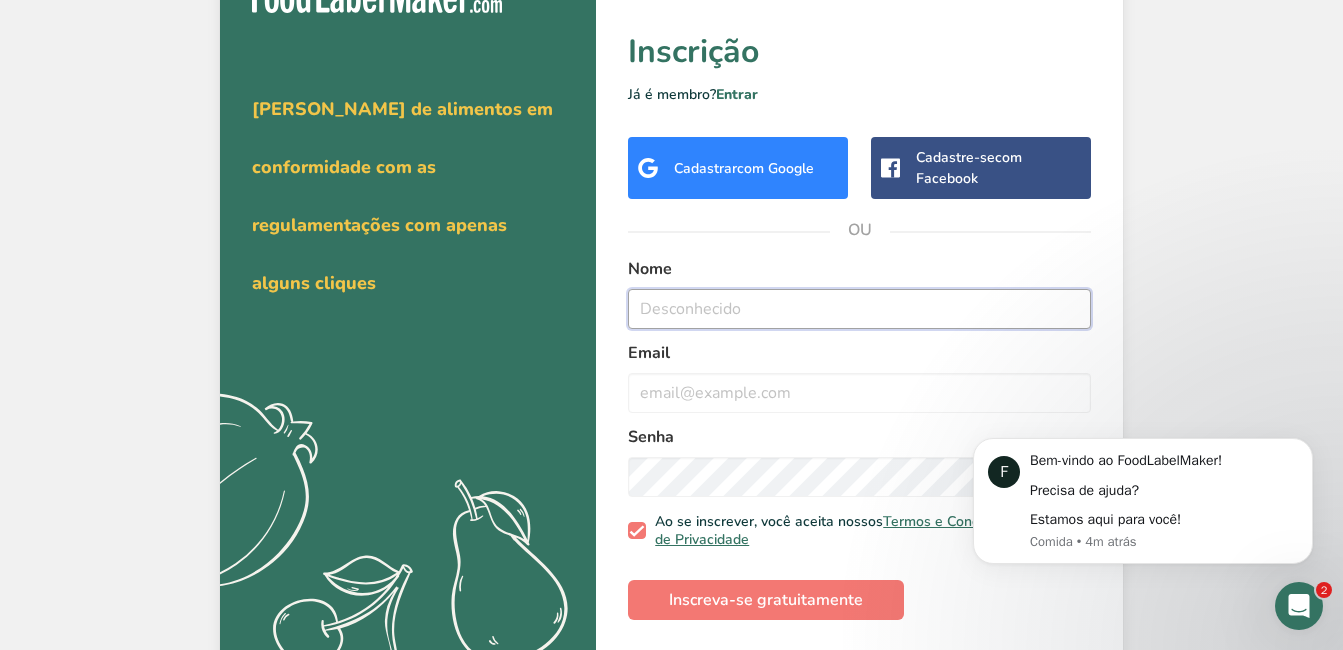 type on "byanca lemos da paixao" 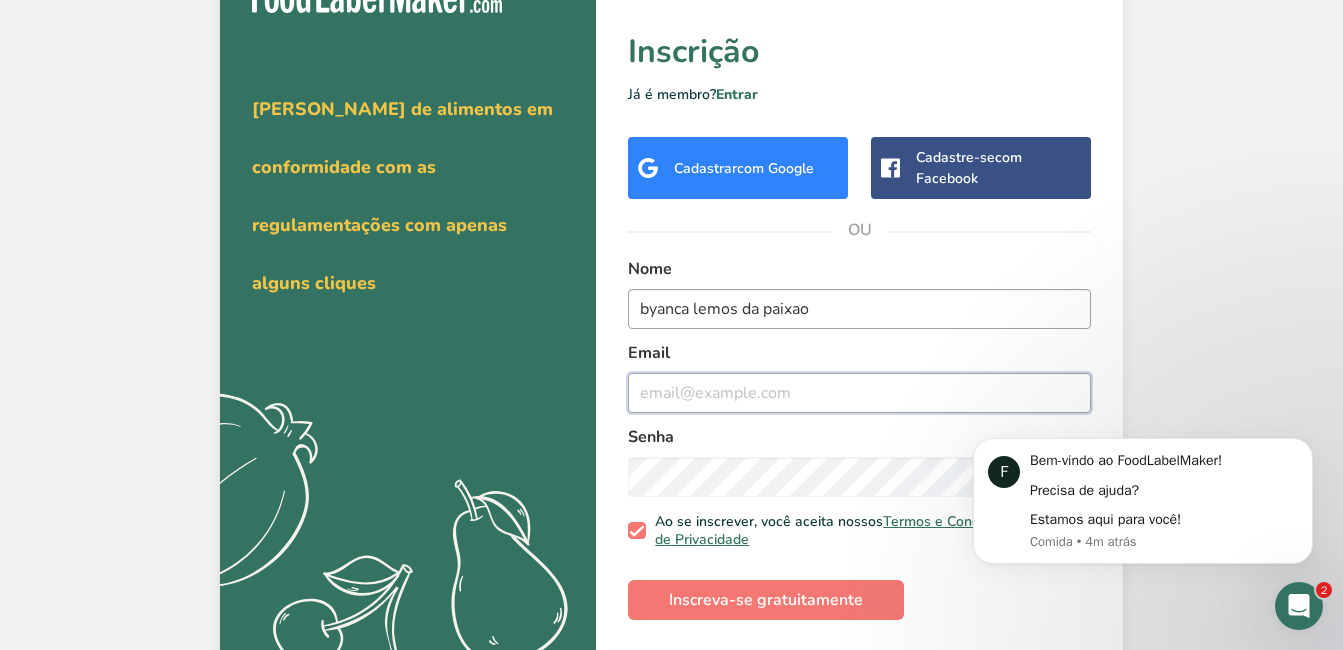 type on "byancalp@hotmail.com" 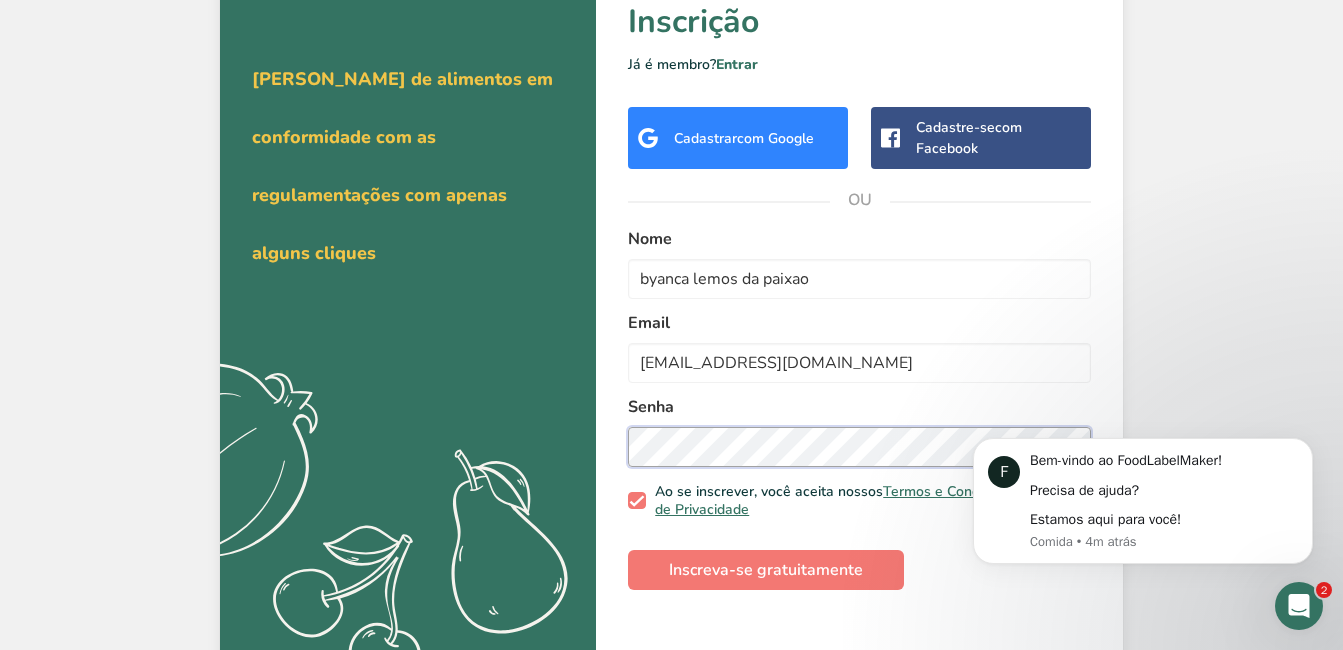 scroll, scrollTop: 92, scrollLeft: 0, axis: vertical 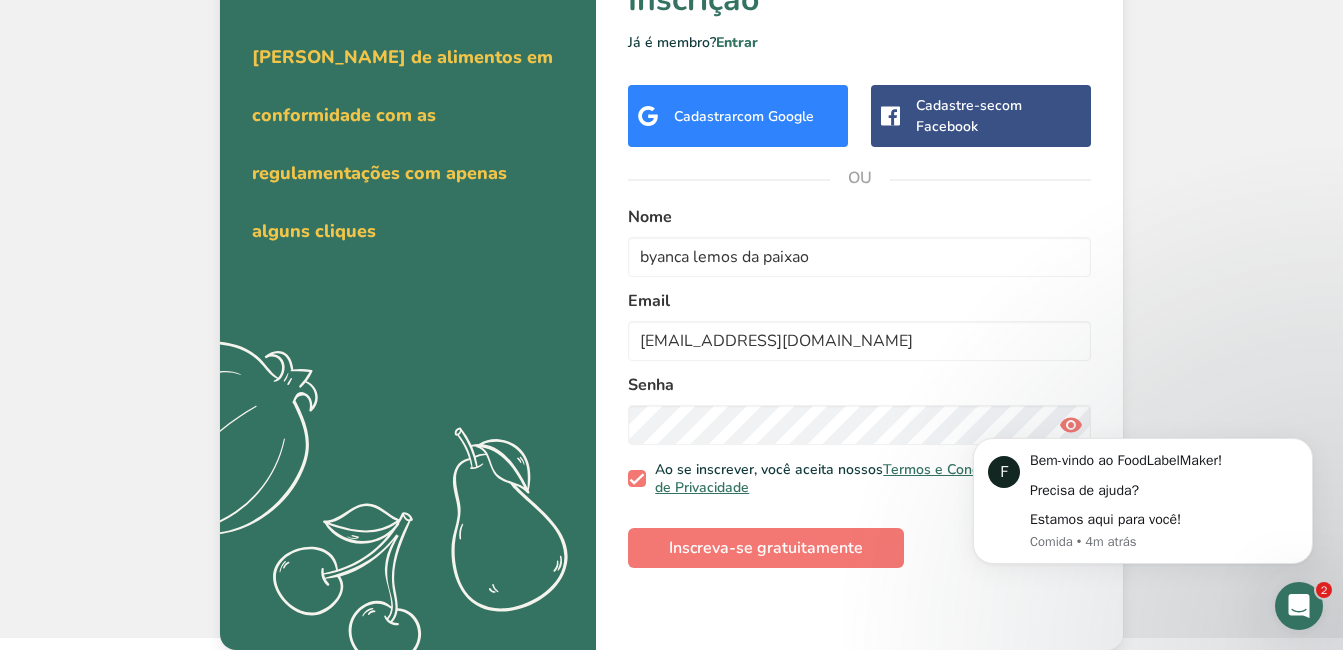 click on "F Bem-vindo ao FoodLabelMaker!    Precisa de ajuda?    Estamos aqui para você! Comida • 4m atrás" at bounding box center [1143, 502] 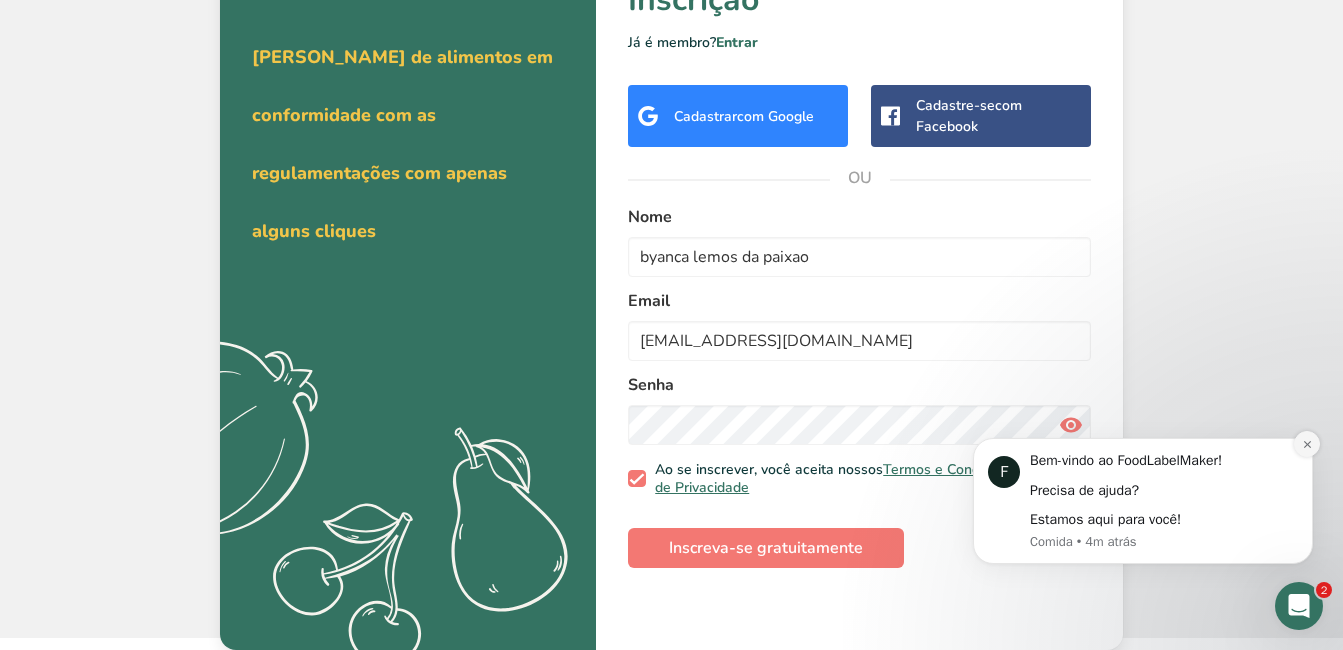 click 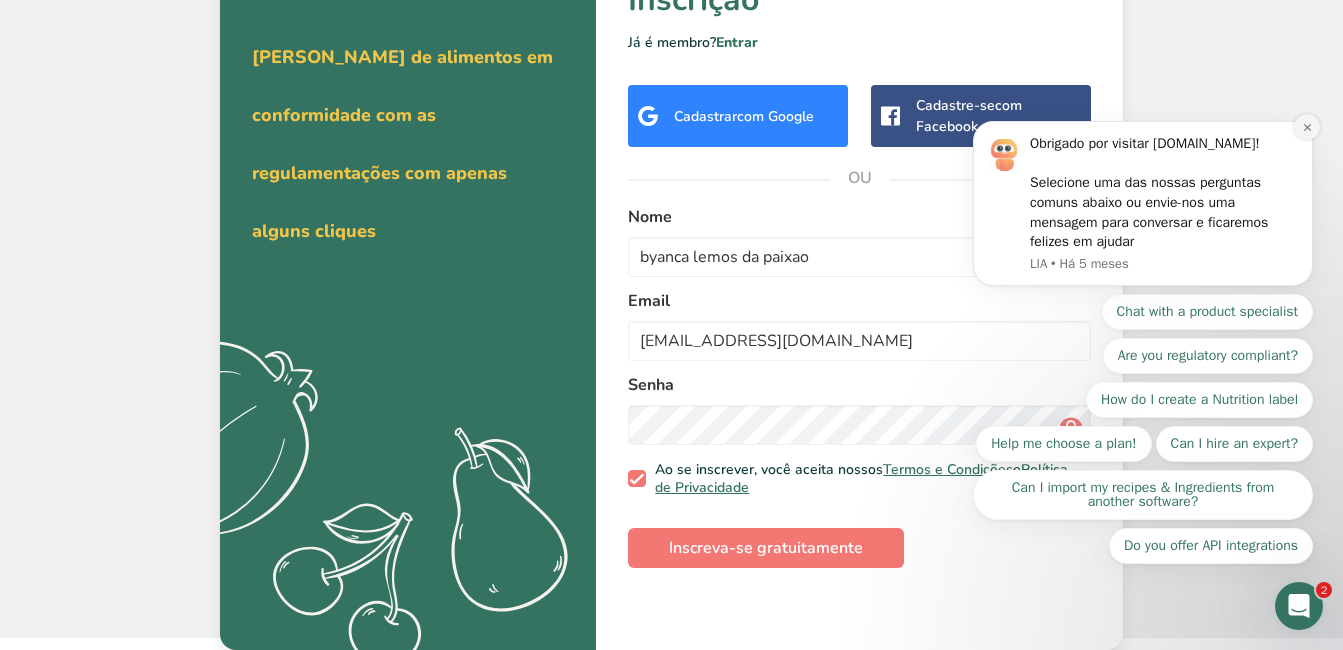 click at bounding box center (1307, 127) 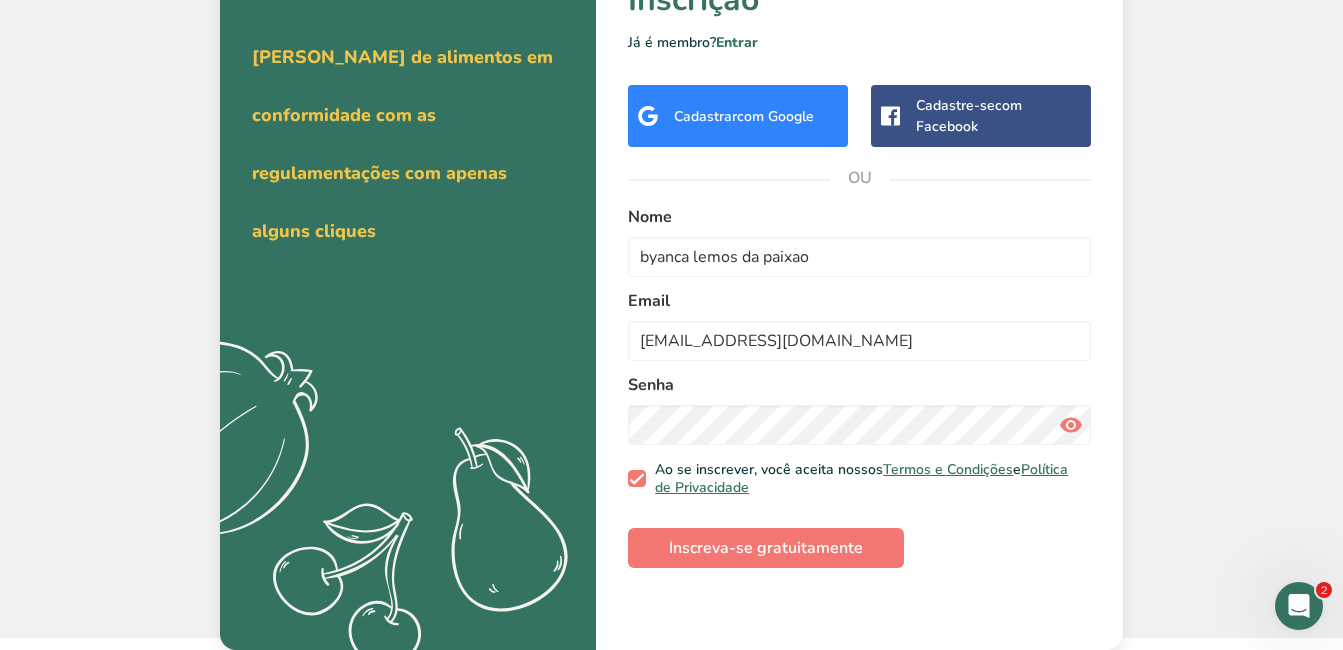 click at bounding box center [1071, 425] 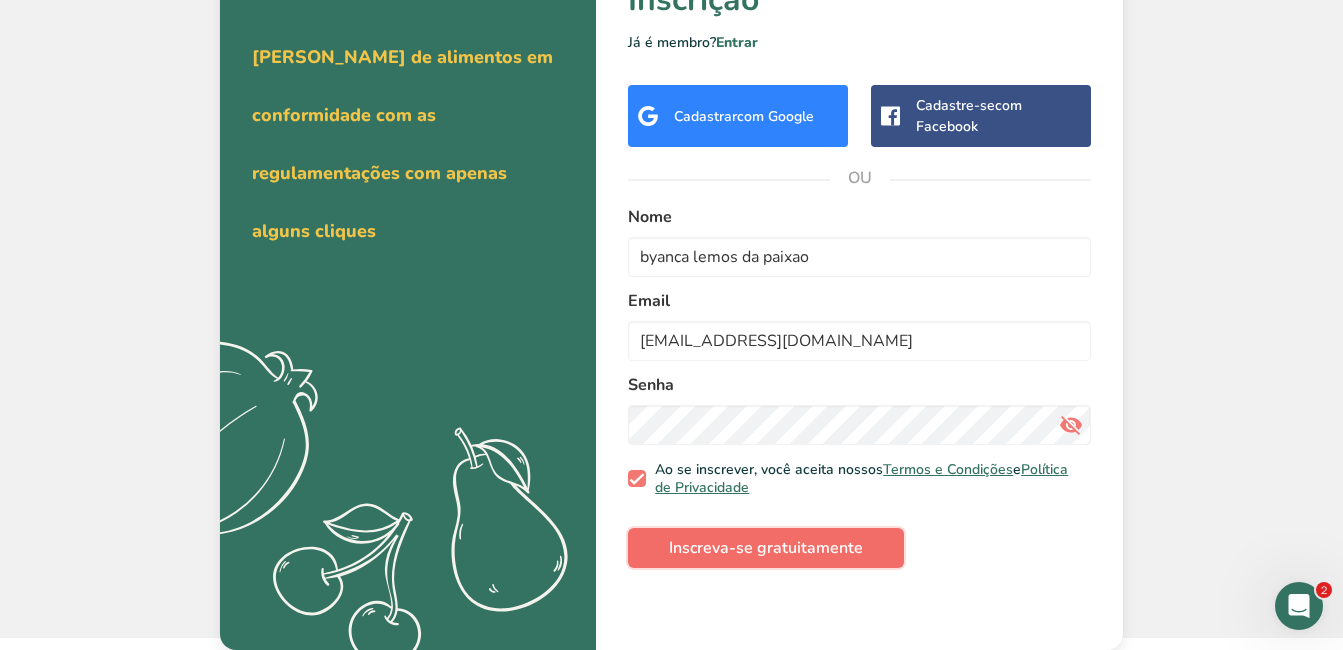 click on "Inscreva-se gratuitamente" at bounding box center (766, 548) 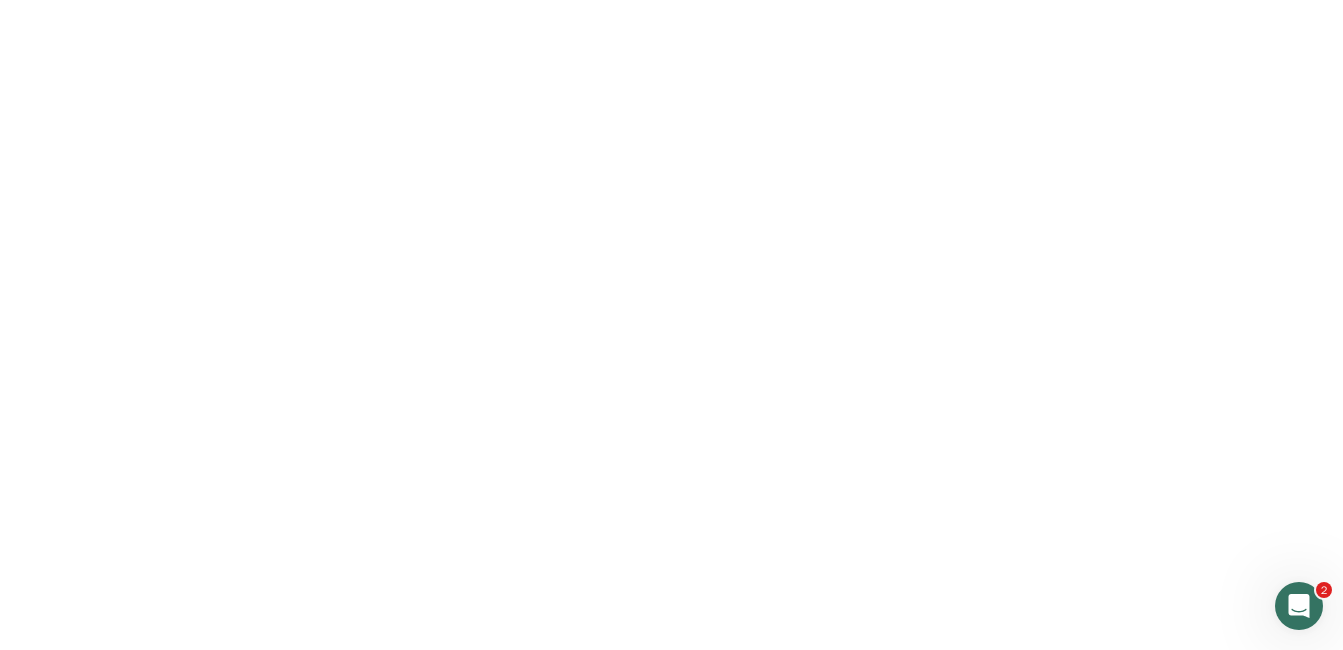 scroll, scrollTop: 0, scrollLeft: 0, axis: both 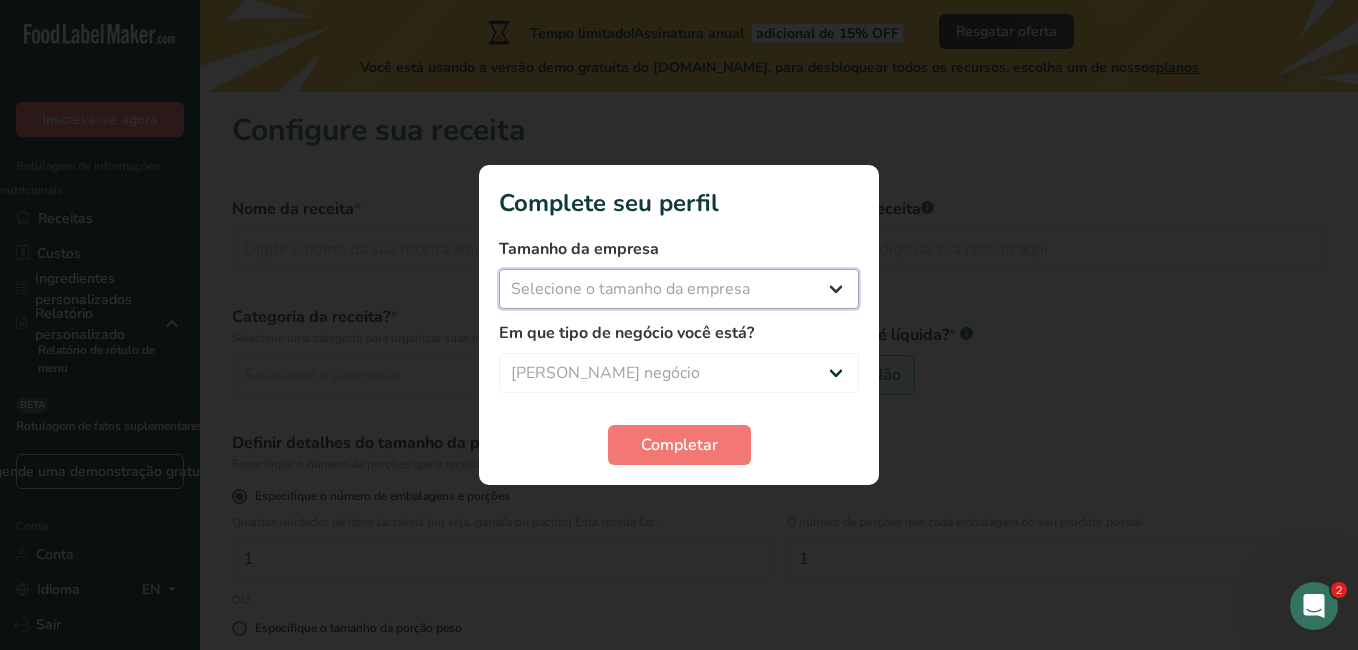 click on "Selecione o tamanho da empresa   Menos de 10 funcionários   10 a 50 funcionários   51 a 500 funcionários   Mais de 500 funcionários" at bounding box center [679, 289] 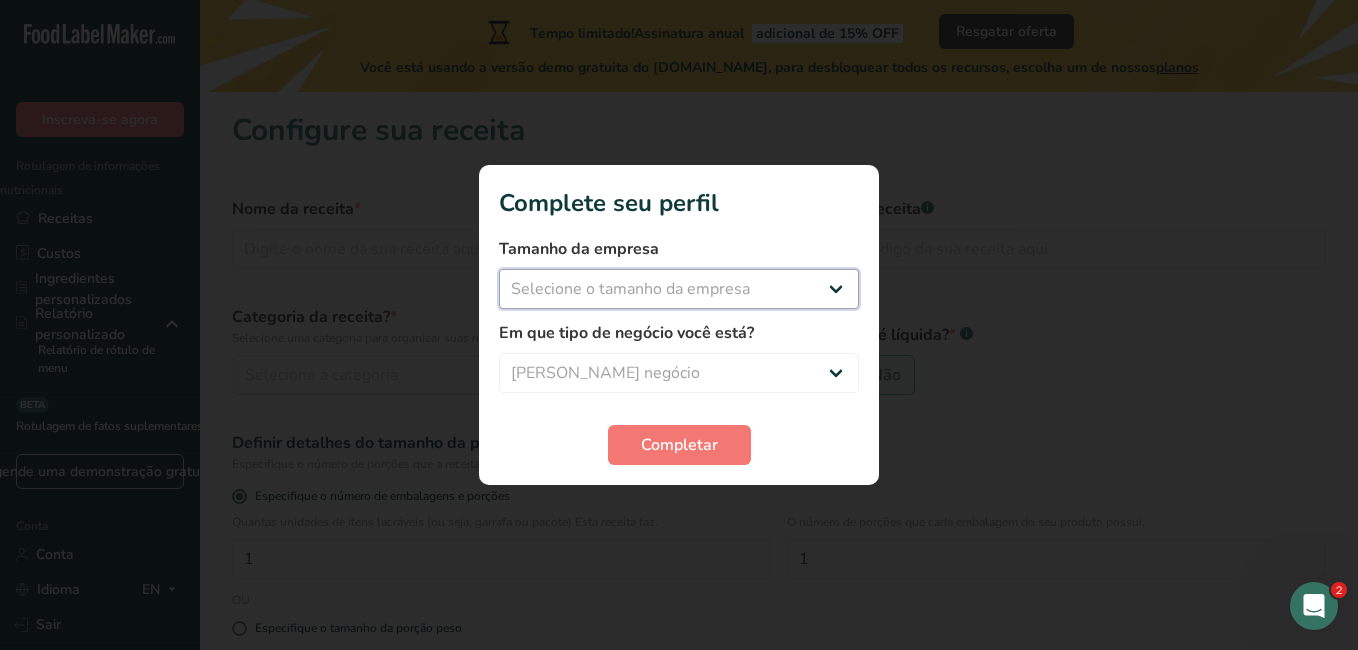 select on "1" 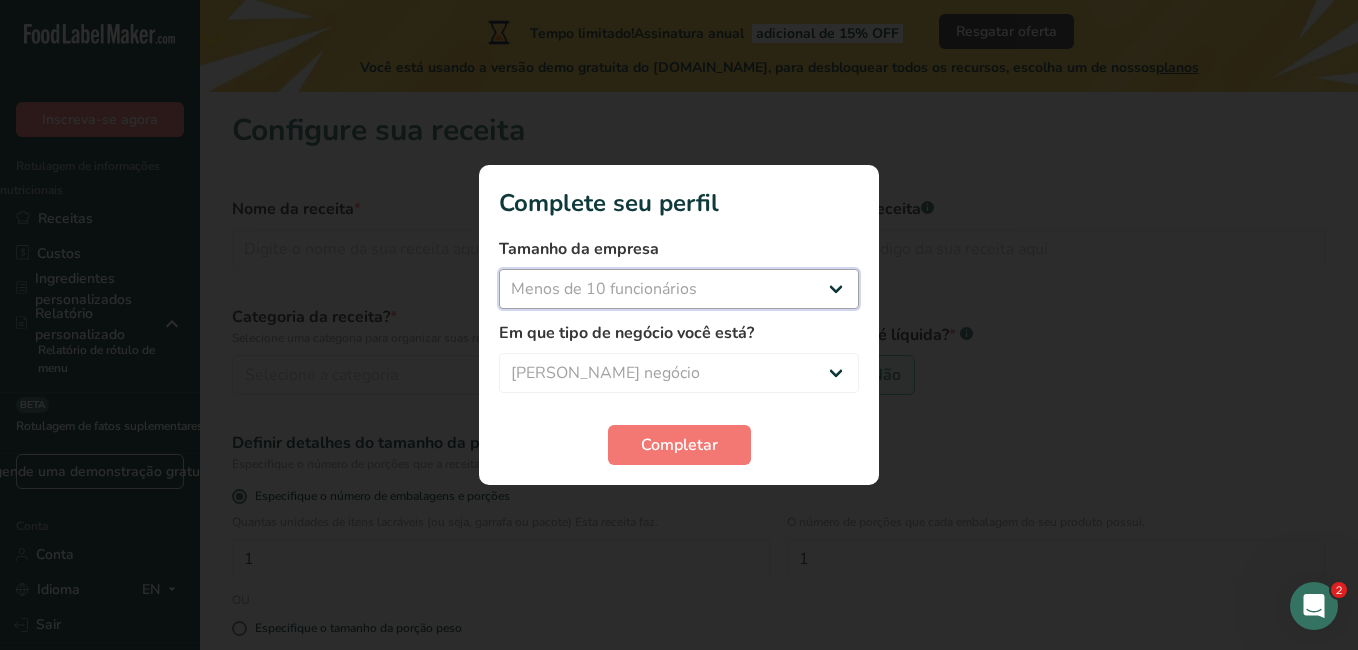 click on "Selecione o tamanho da empresa   Menos de 10 funcionários   10 a 50 funcionários   51 a 500 funcionários   Mais de 500 funcionários" at bounding box center (679, 289) 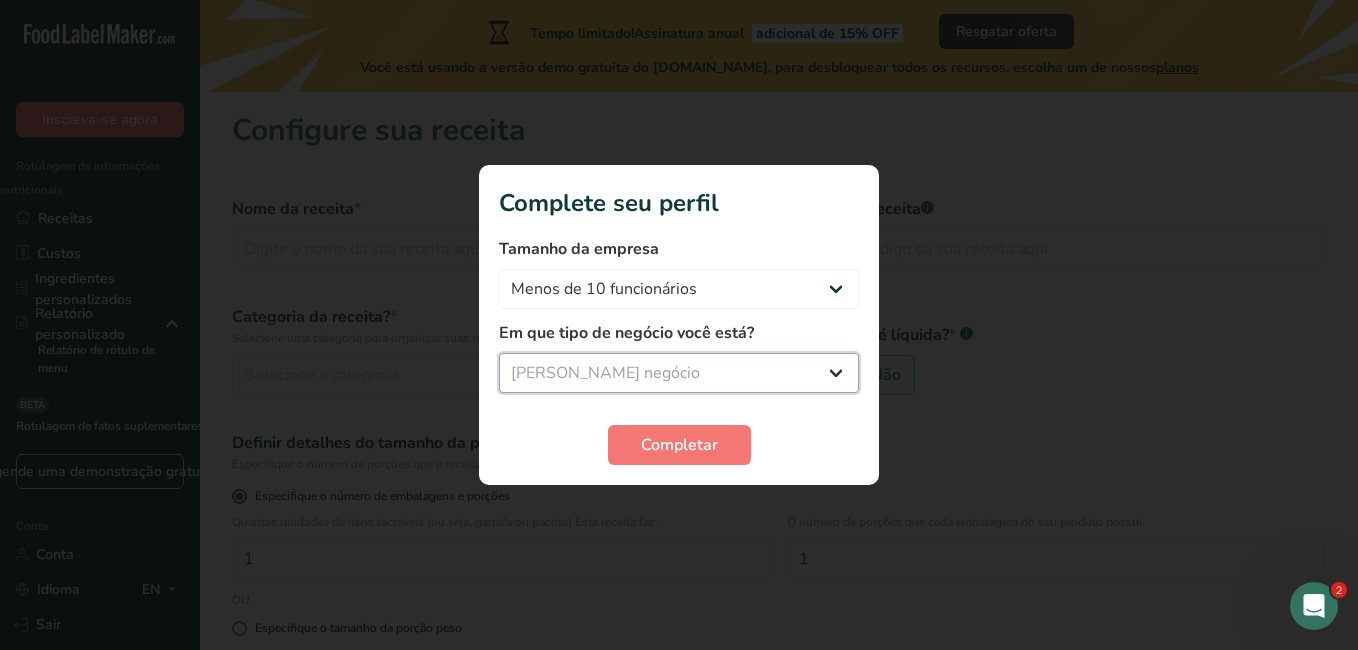 click on "Selecionar negócio   Fabricante de alimentos embalados   Restaurante & Café   Padaria   Empresa de Planos de Refeições e Catering   Nutricionista   Blogueiro de culinária
Personal Trainer
Outro" at bounding box center [679, 373] 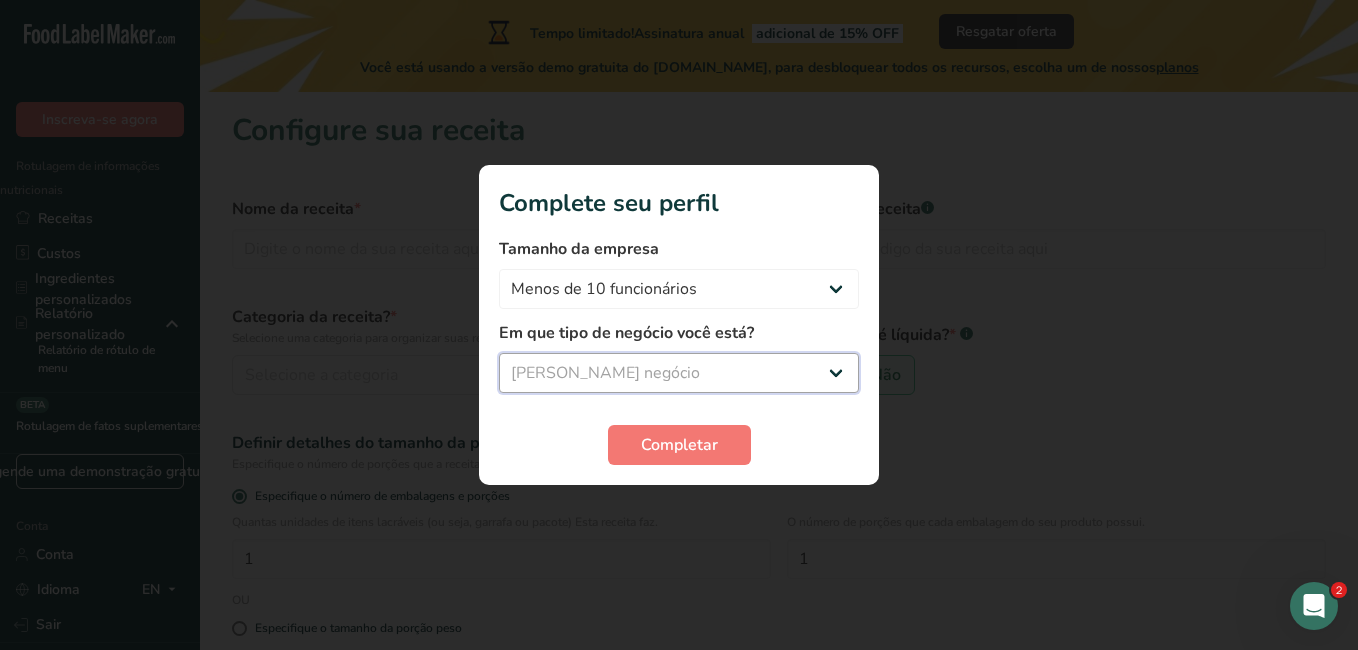 select on "5" 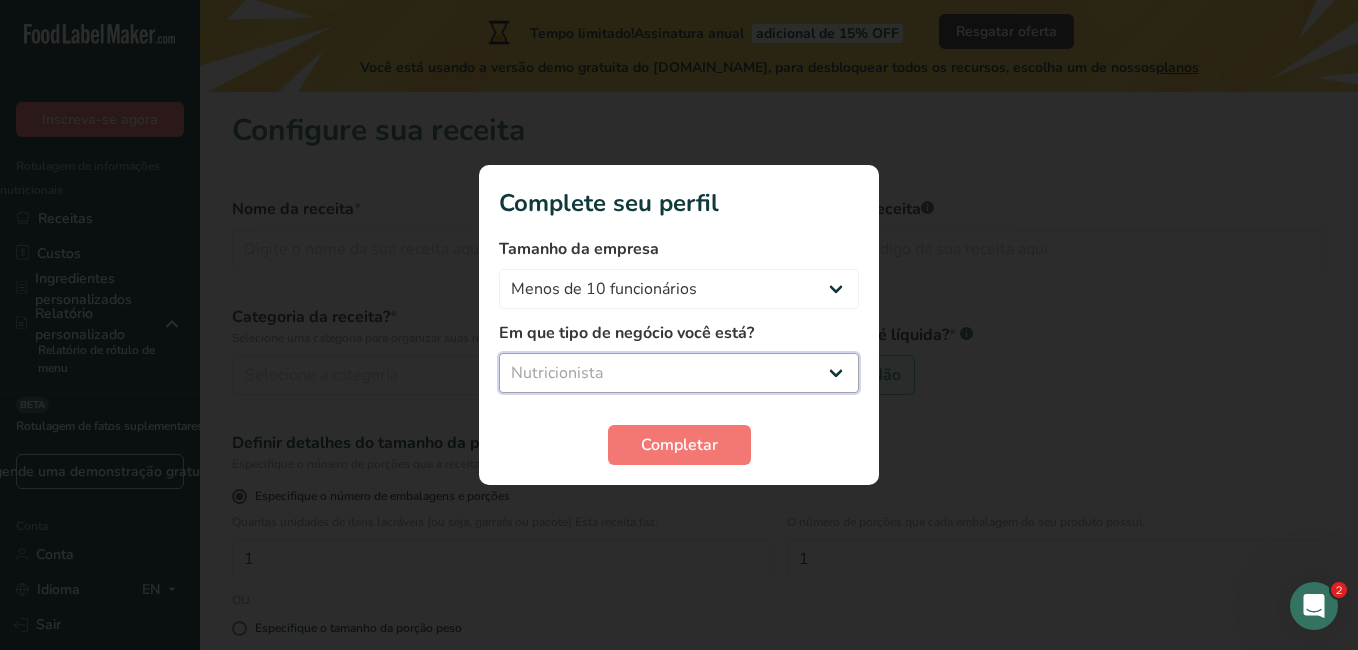 click on "Selecionar negócio   Fabricante de alimentos embalados   Restaurante & Café   Padaria   Empresa de Planos de Refeições e Catering   Nutricionista   Blogueiro de culinária
Personal Trainer
Outro" at bounding box center [679, 373] 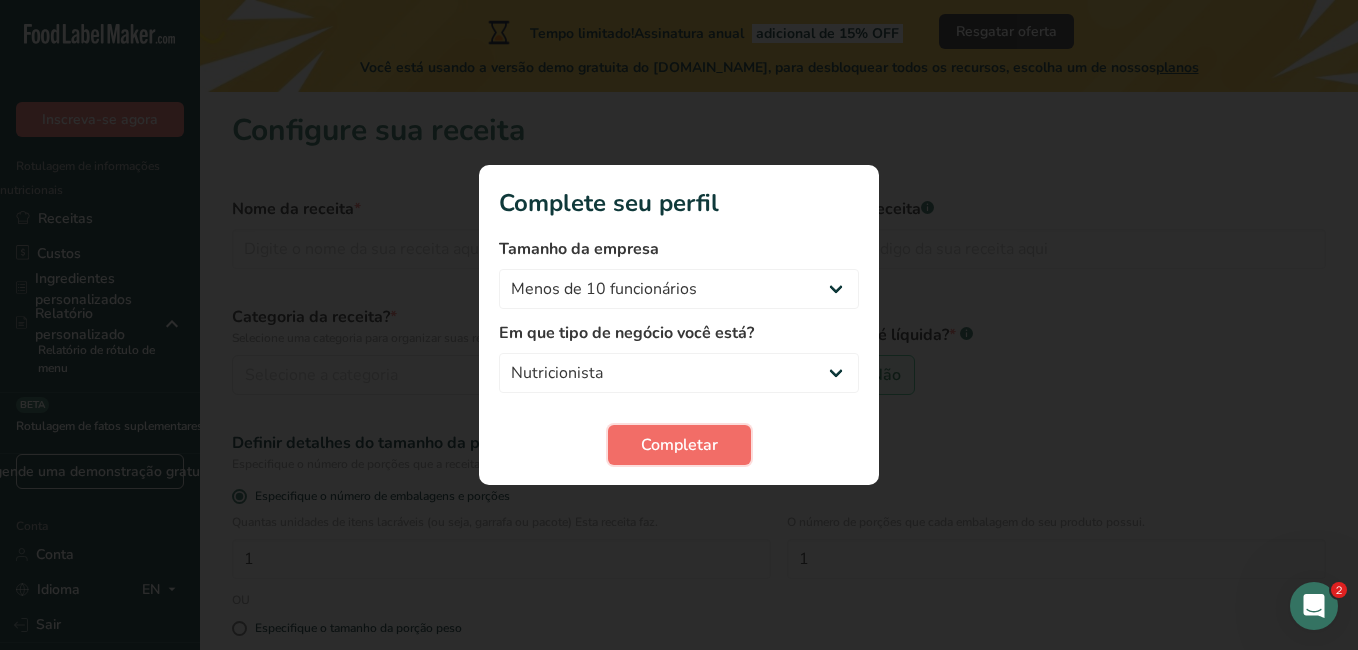 click on "Completar" at bounding box center [679, 445] 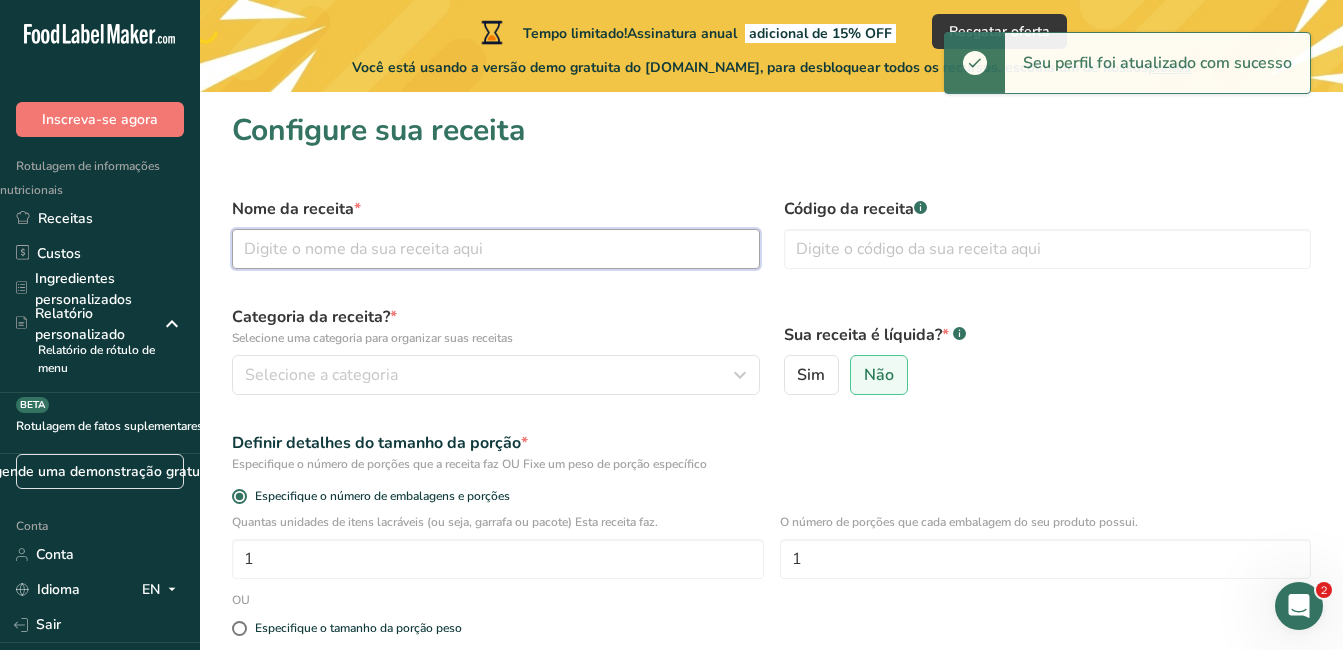 click at bounding box center (496, 249) 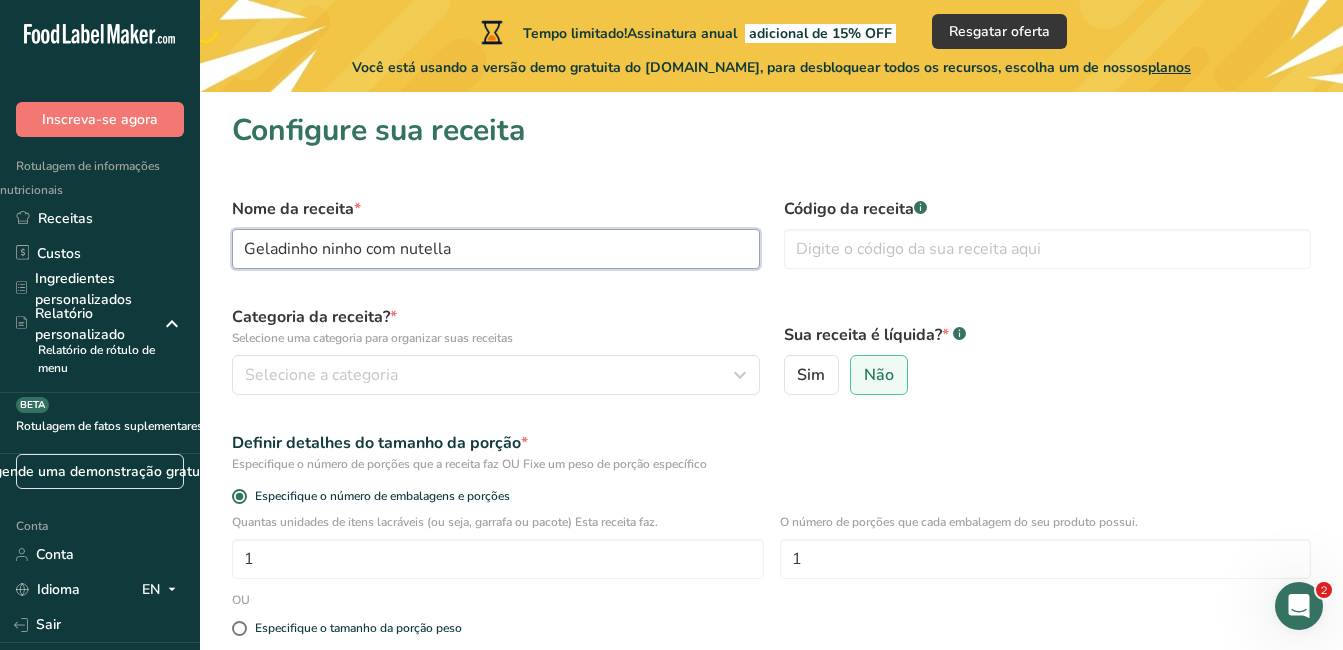 type on "Geladinho ninho com nutella" 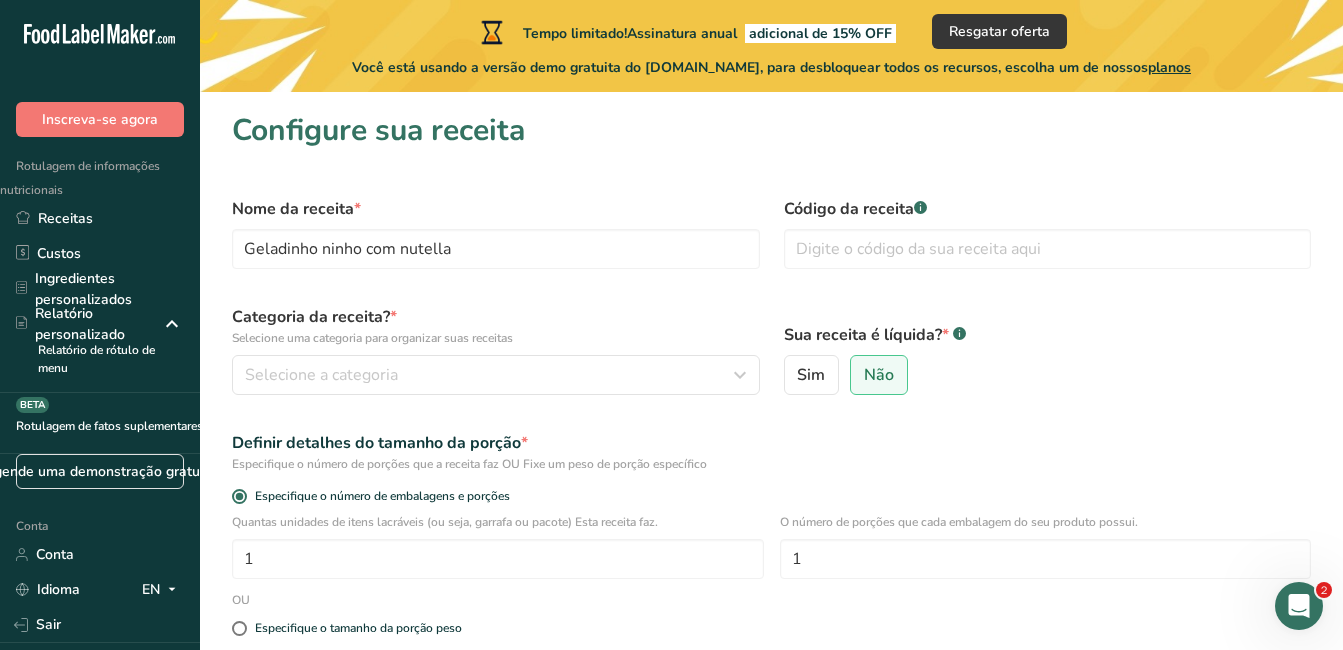 click on "Selecione uma categoria para organizar suas receitas" at bounding box center (496, 338) 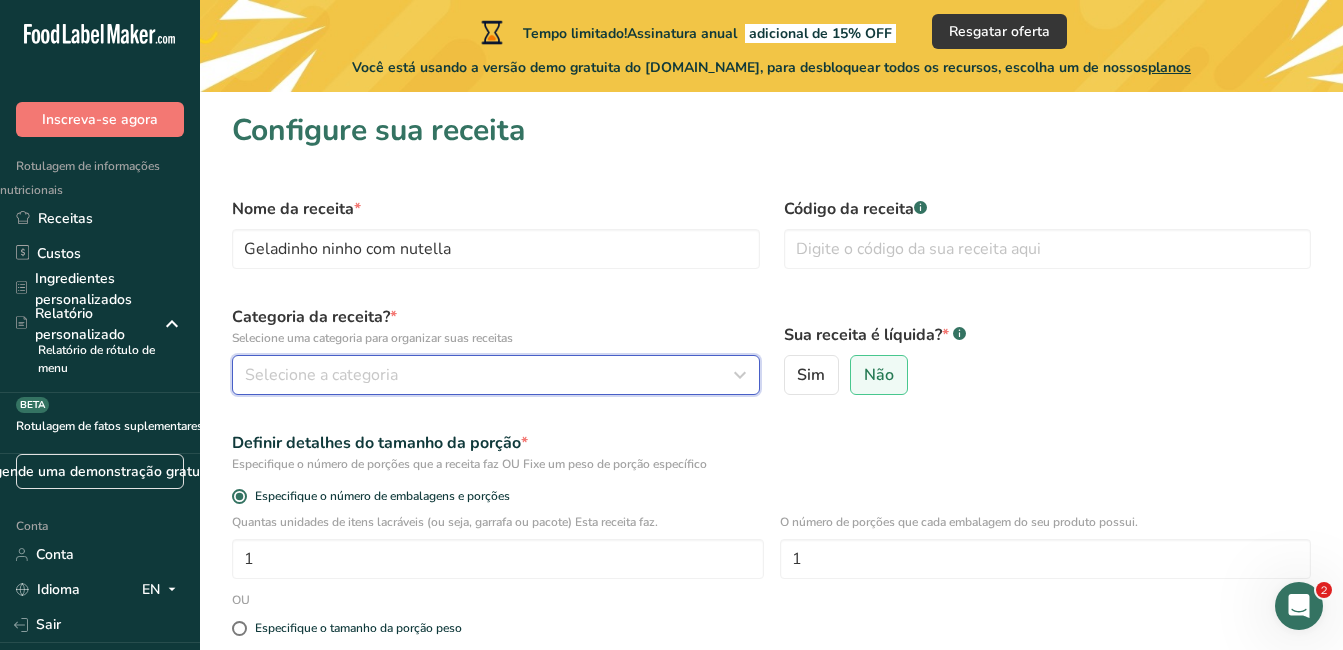 click on "Selecione a categoria" at bounding box center (321, 375) 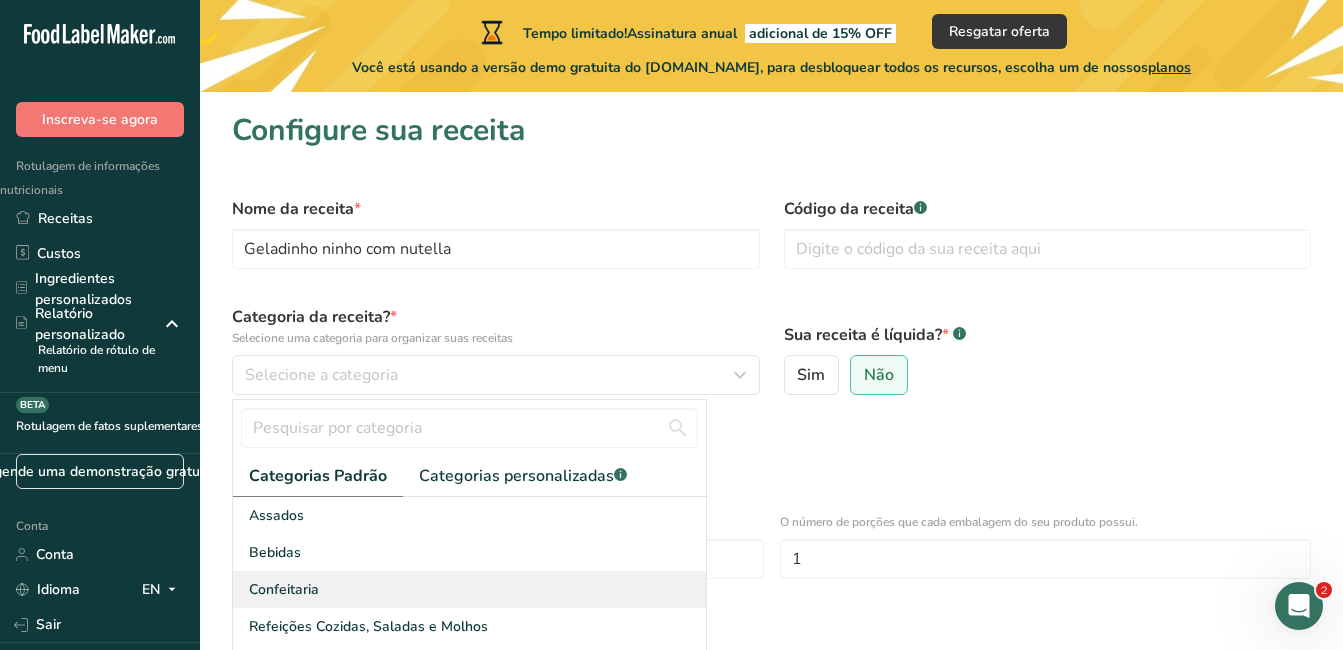 click on "Confeitaria" at bounding box center (469, 589) 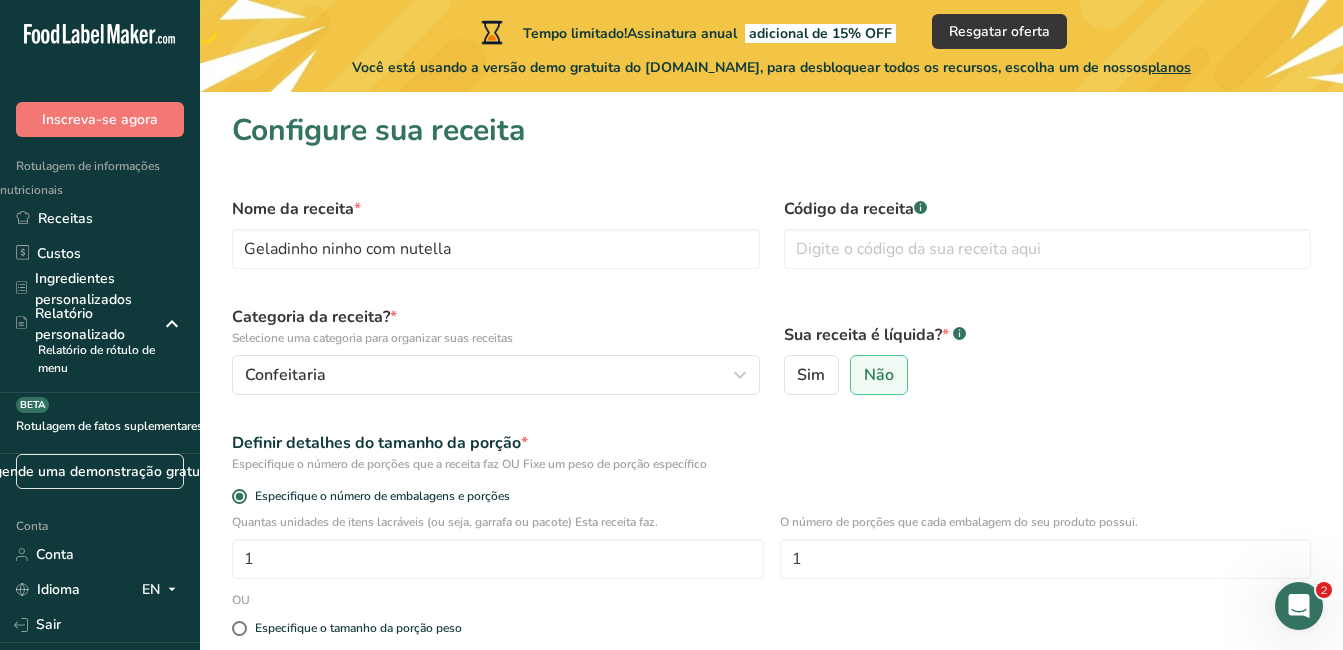 click on "Nome da receita *   Geladinho ninho com nutella    Código da receita  .a-a{fill:#347362;}.b-a{fill:#fff;}              Categoria da receita? *      Selecione uma categoria para organizar suas receitas     Confeitaria         Categorias Padrão   Categorias personalizadas  .a-a{fill:#347362;}.b-a{fill:#fff;}                Assados   Bebidas   Confeitaria   Refeições Cozidas, Saladas e Molhos   Leitaria   Lanches               Adicionar nova categoria     Sua receita é líquida? *   .a-a{fill:#347362;}.b-a{fill:#fff;}           Sim   Não    Definir detalhes do tamanho da porção *      Especifique o número de porções que a receita faz OU Fixe um peso de porção específico     Especifique o número de embalagens e porções     Quantas unidades de itens lacráveis (ou seja, garrafa ou pacote) Esta receita faz.    1    O número de porções que cada embalagem do seu produto possui.    1    OU     Especifique o tamanho da porção peso     Adicione o tamanho da porção da receita.       Gramas   Kg" at bounding box center (771, 506) 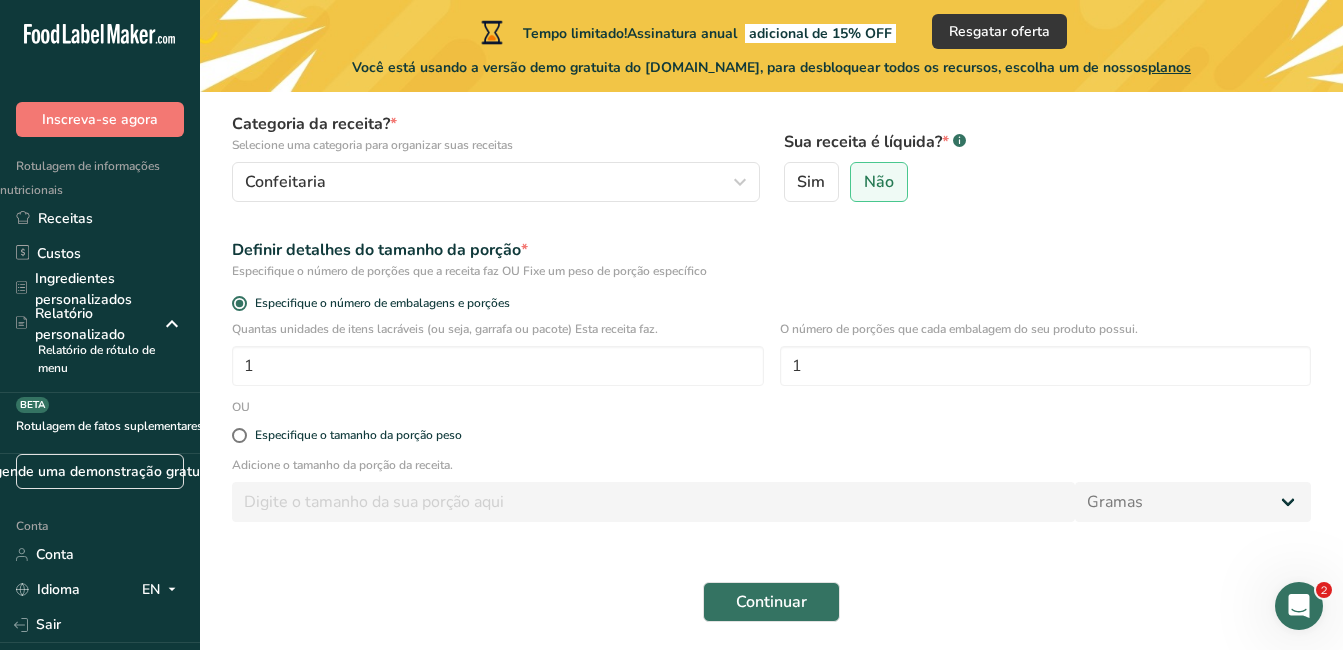 scroll, scrollTop: 240, scrollLeft: 0, axis: vertical 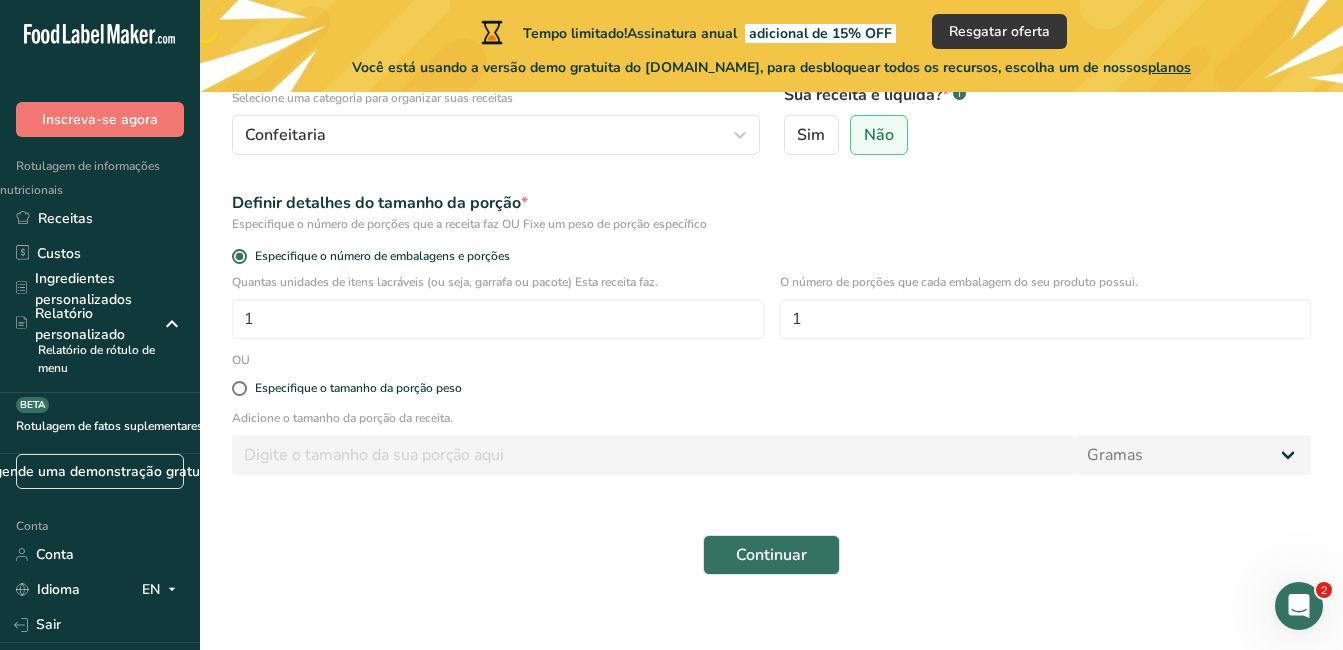 click on "Especifique o número de porções que a receita faz OU Fixe um peso de porção específico" at bounding box center [771, 224] 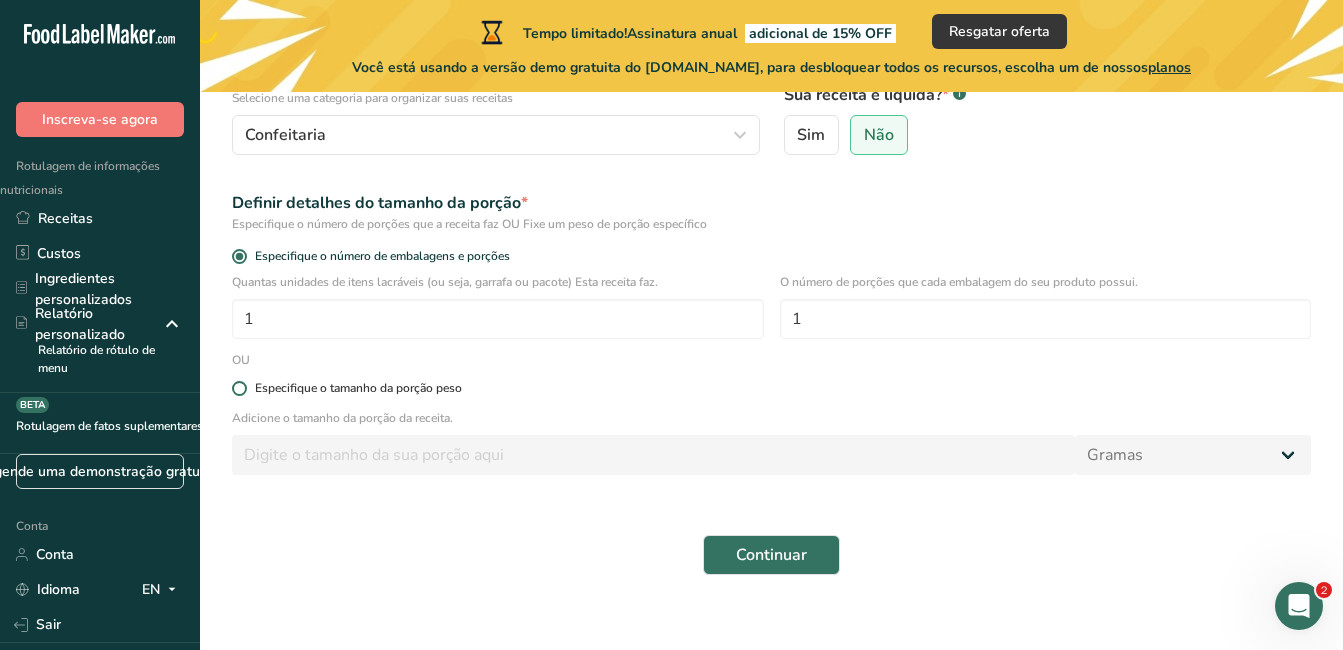 click at bounding box center (239, 388) 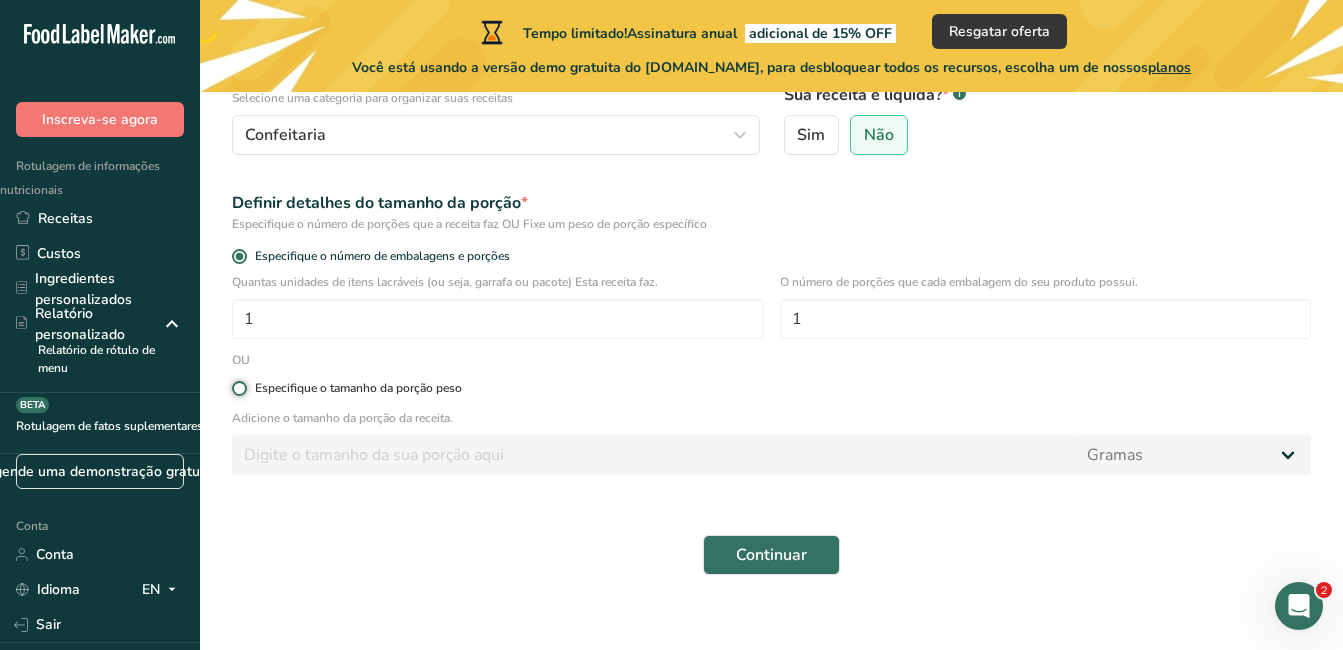 click on "Especifique o tamanho da porção peso" at bounding box center [238, 388] 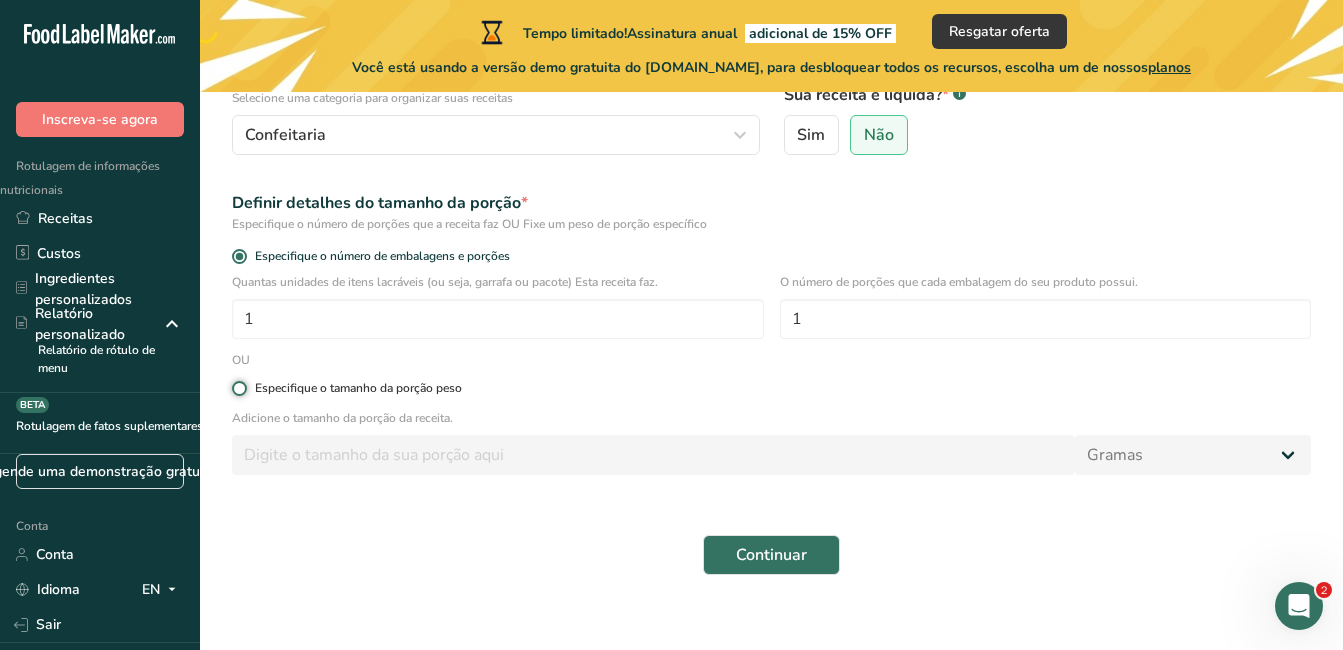 radio on "true" 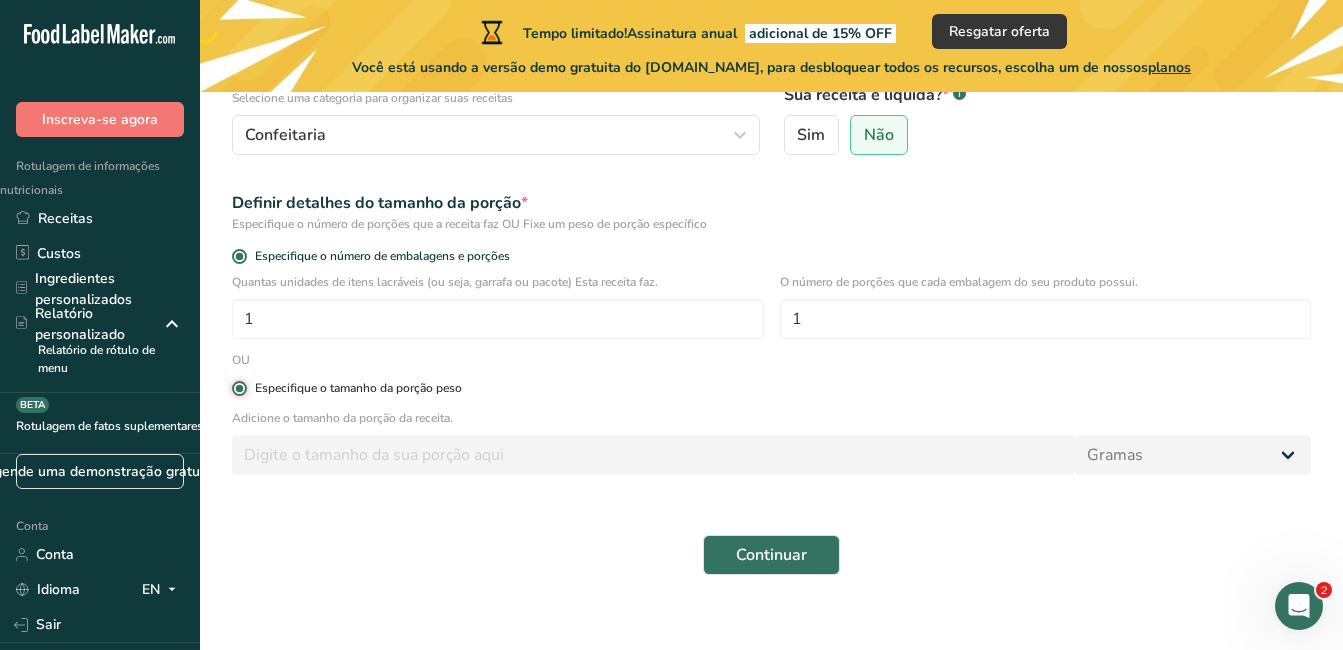 radio on "false" 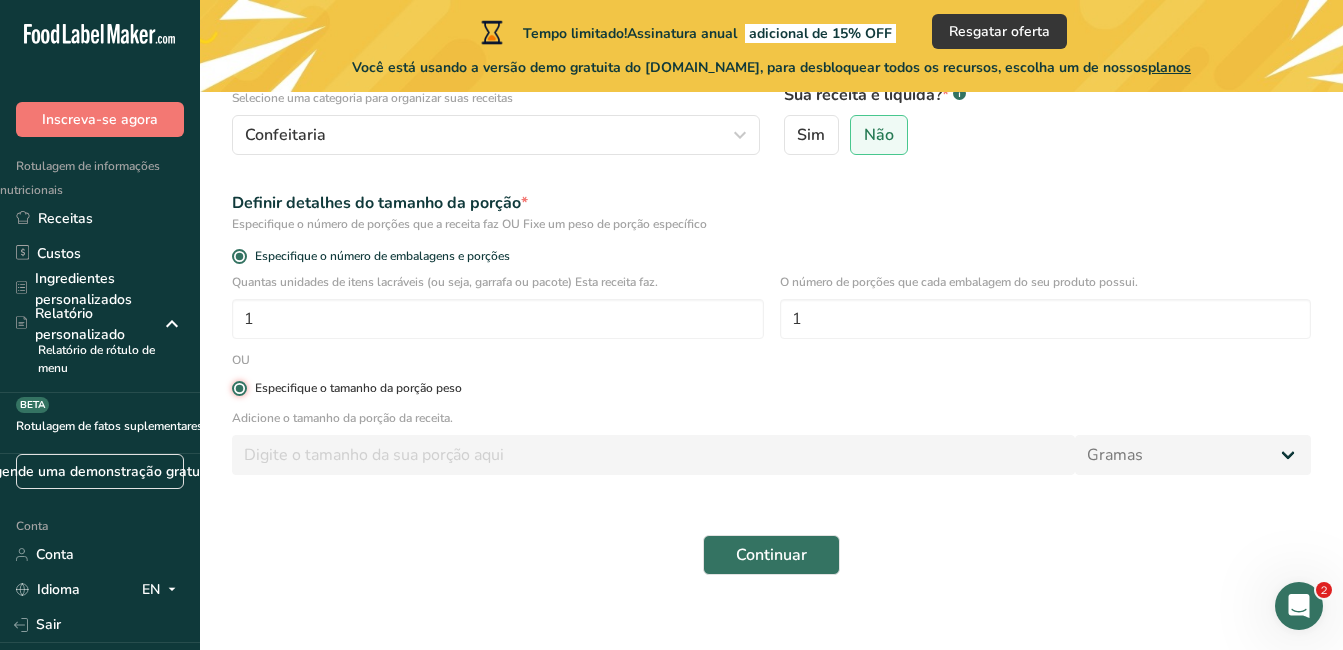 type 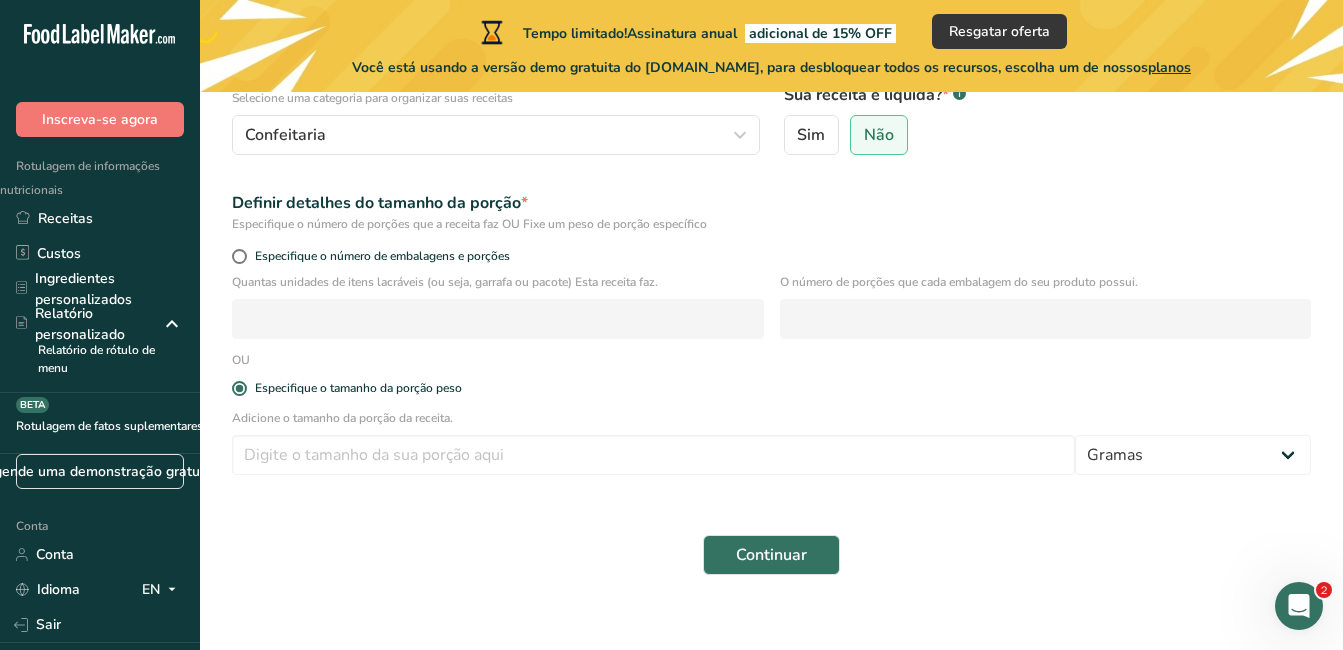 click on "Adicione o tamanho da porção da receita.       Gramas   Kg   Mg   Mcg   Lb   Austrália
l
Ml
fl oz
Colheres   Tsp   chávena   Qt   galão" at bounding box center [771, 448] 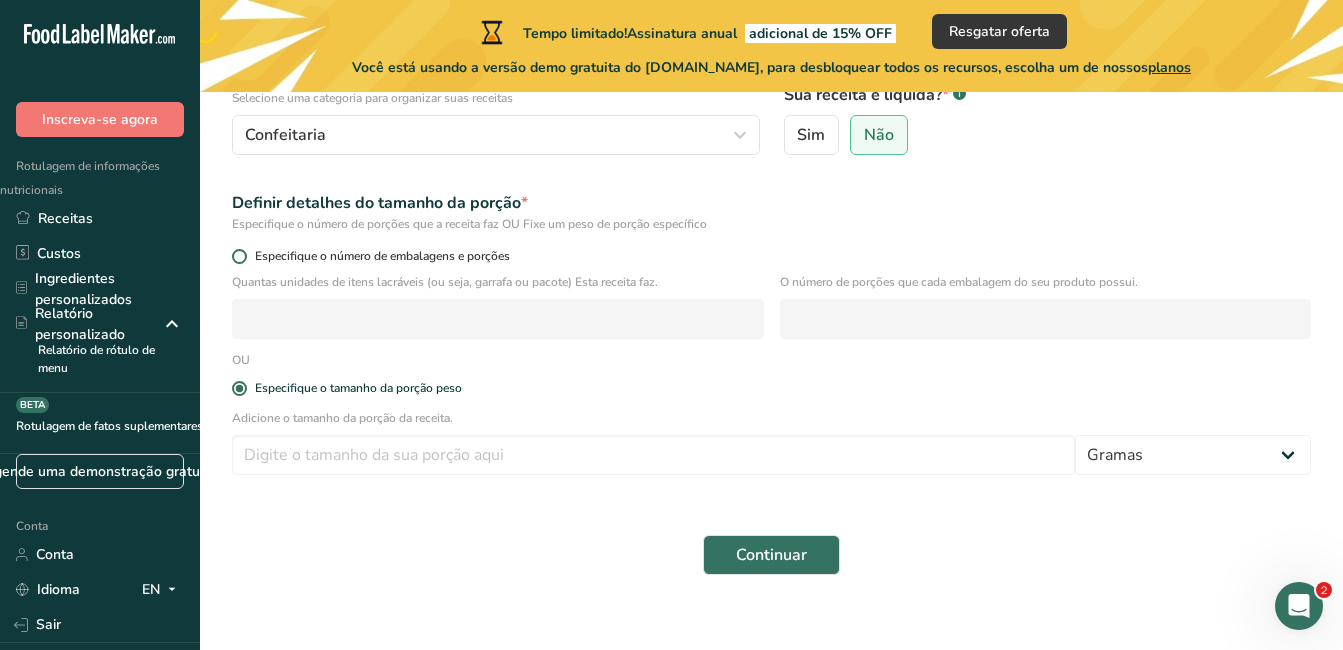 click on "Especifique o número de embalagens e porções" at bounding box center [378, 256] 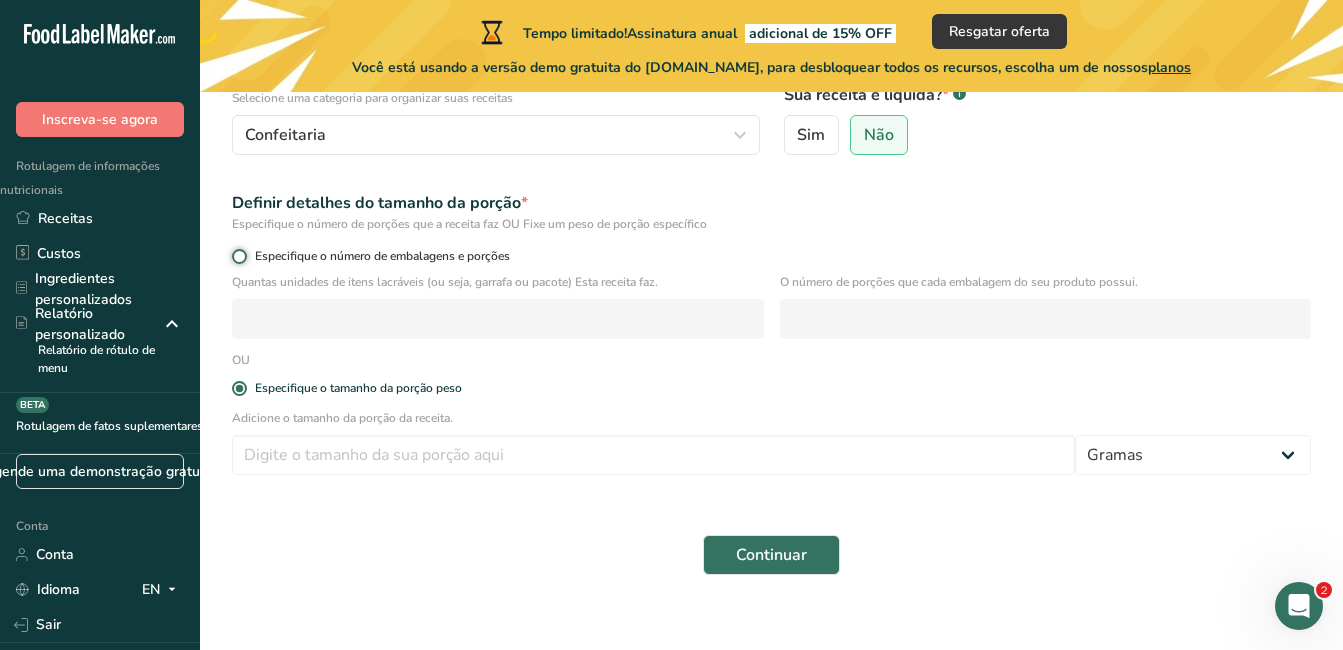 click on "Especifique o número de embalagens e porções" at bounding box center (238, 256) 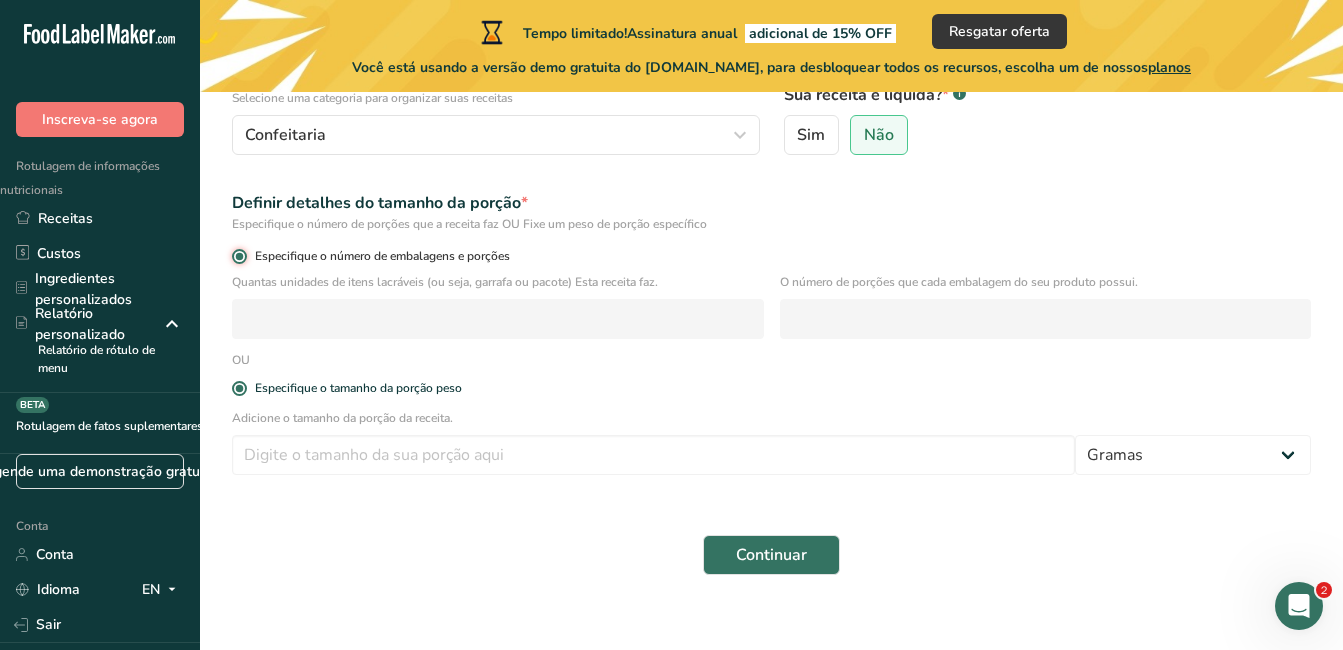 radio on "false" 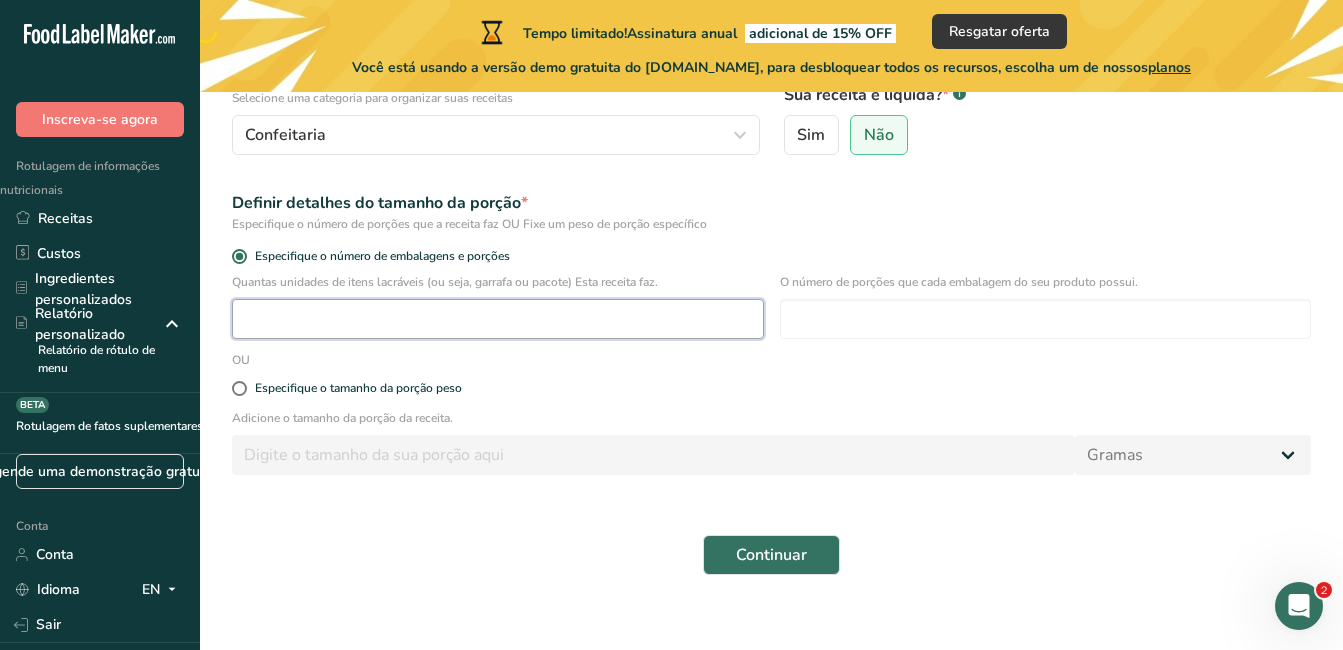 click at bounding box center (498, 319) 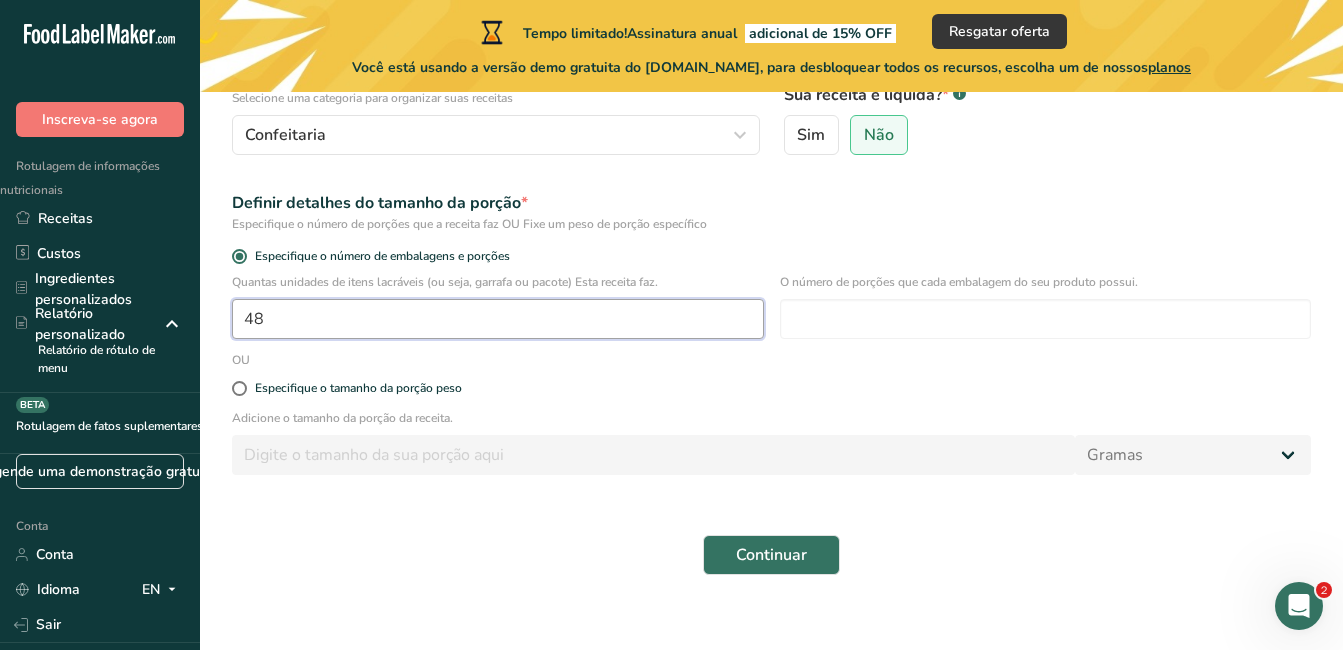 type on "1" 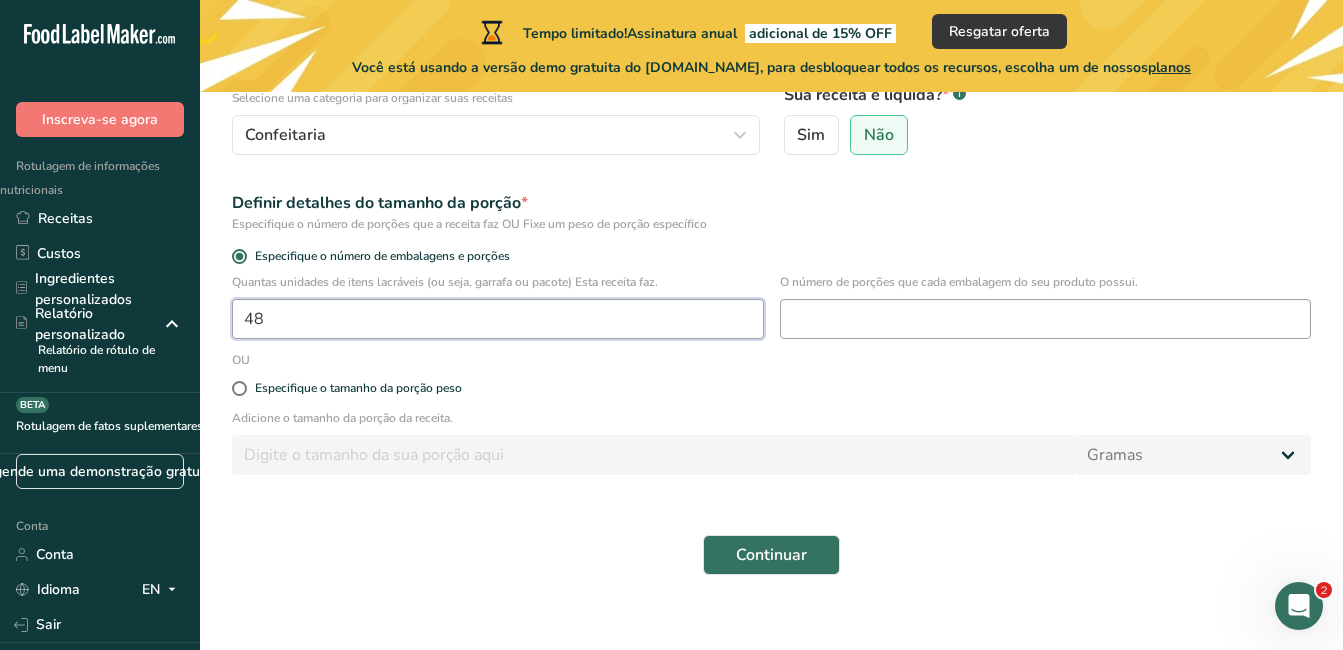 type on "48" 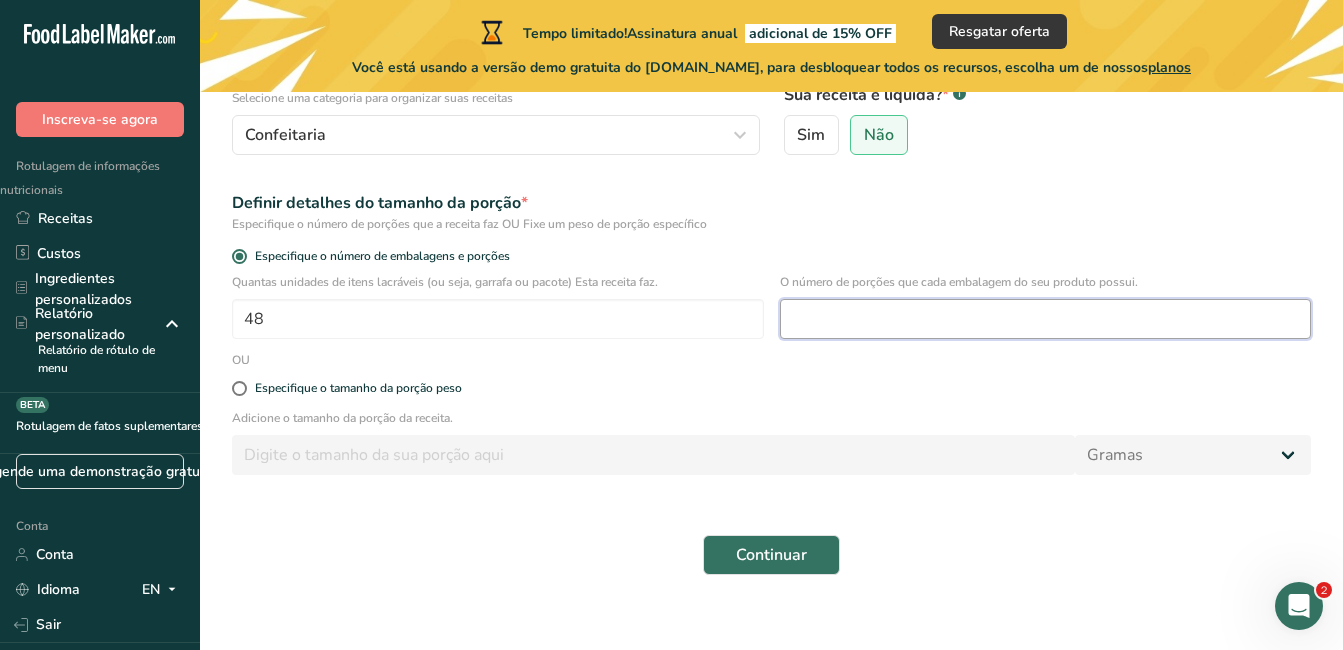 click at bounding box center [1046, 319] 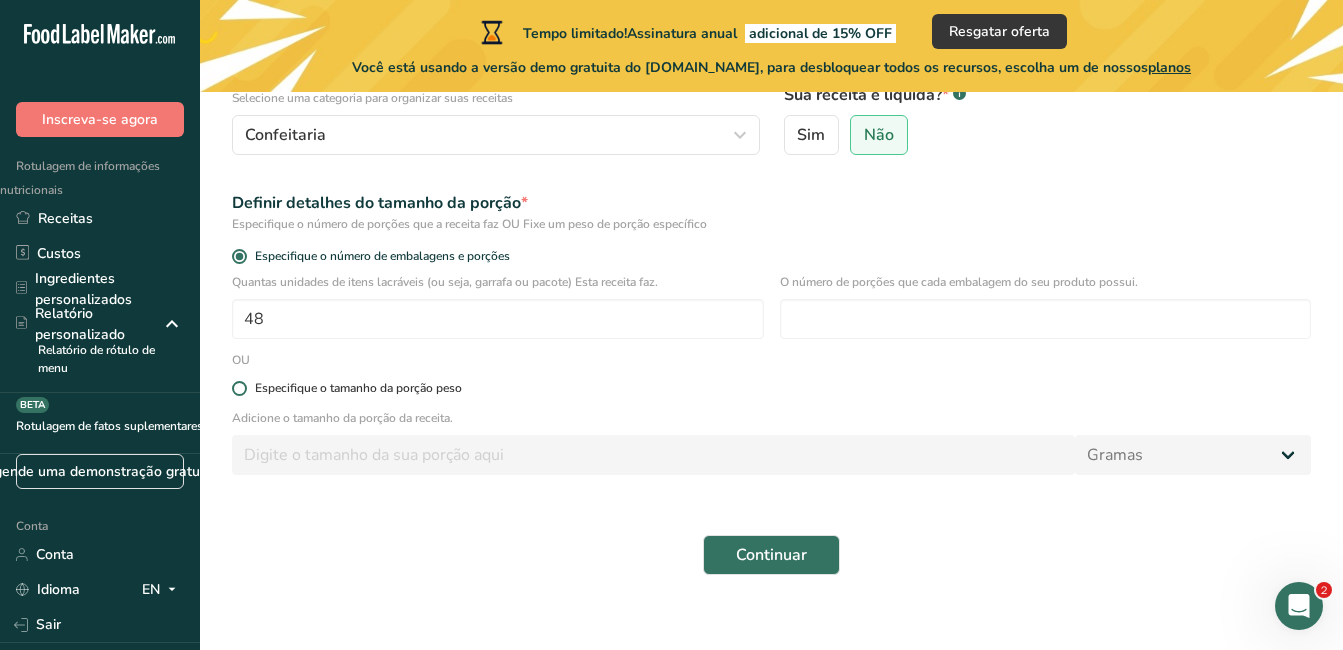 click at bounding box center (239, 388) 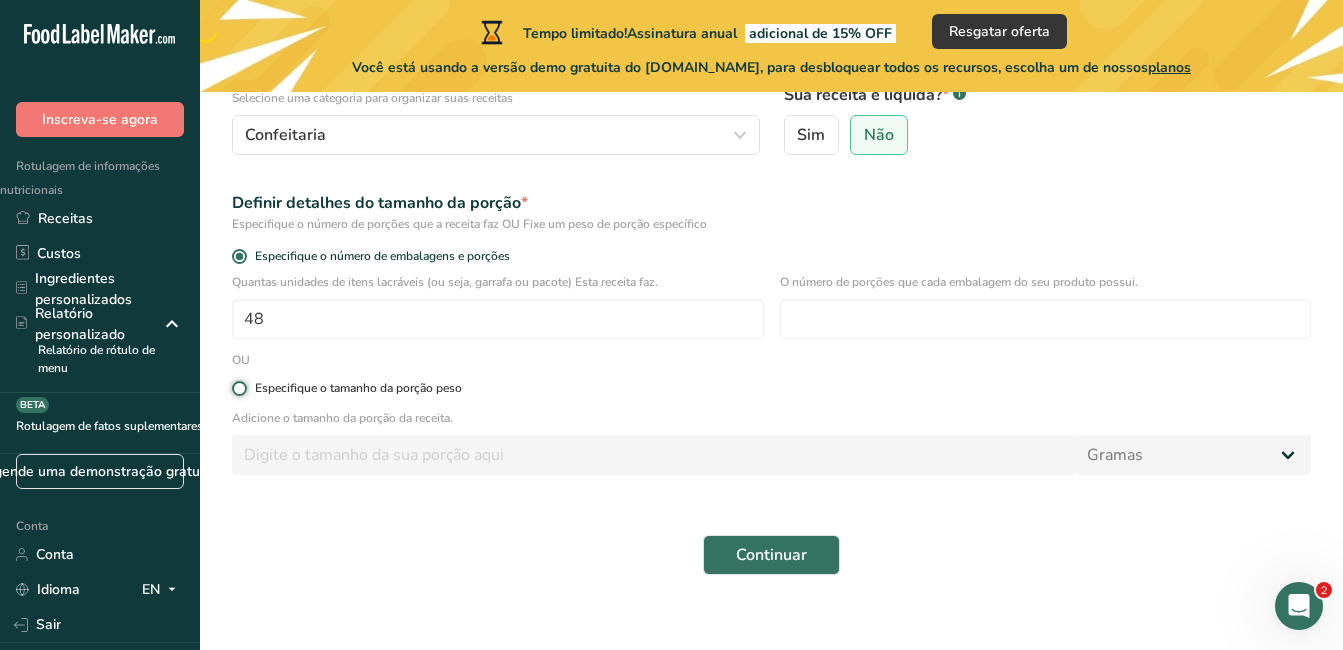 click on "Especifique o tamanho da porção peso" at bounding box center (238, 388) 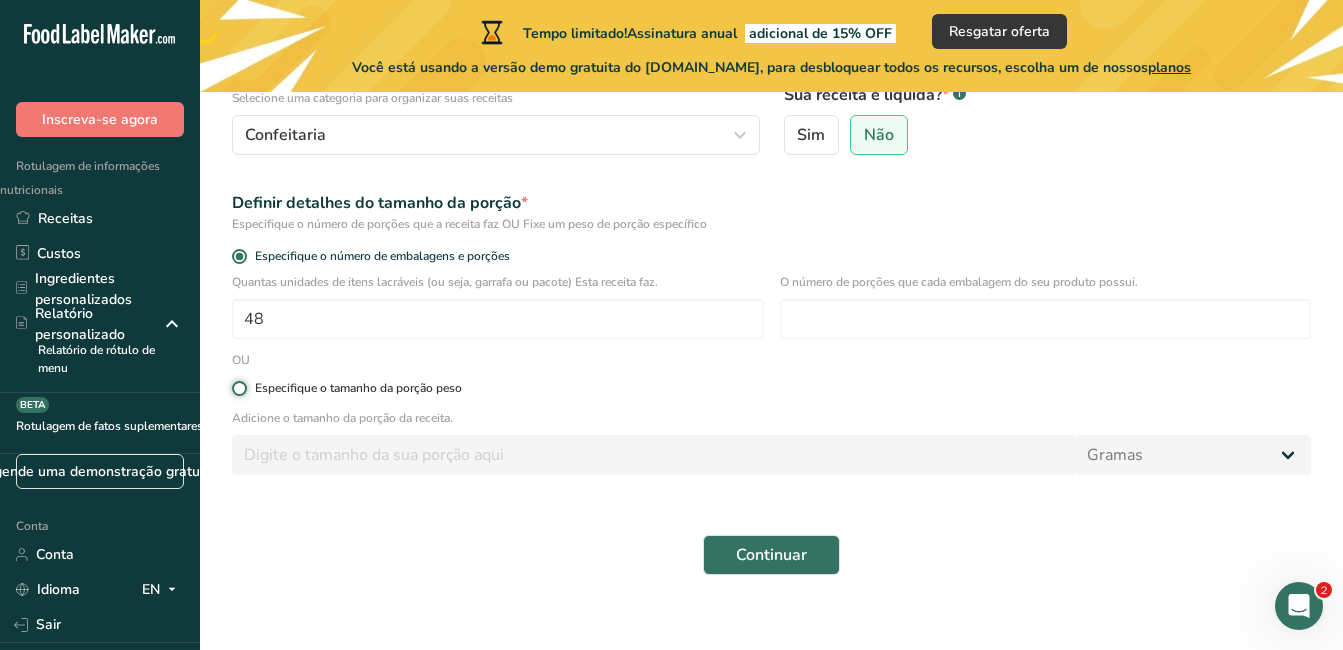 radio on "true" 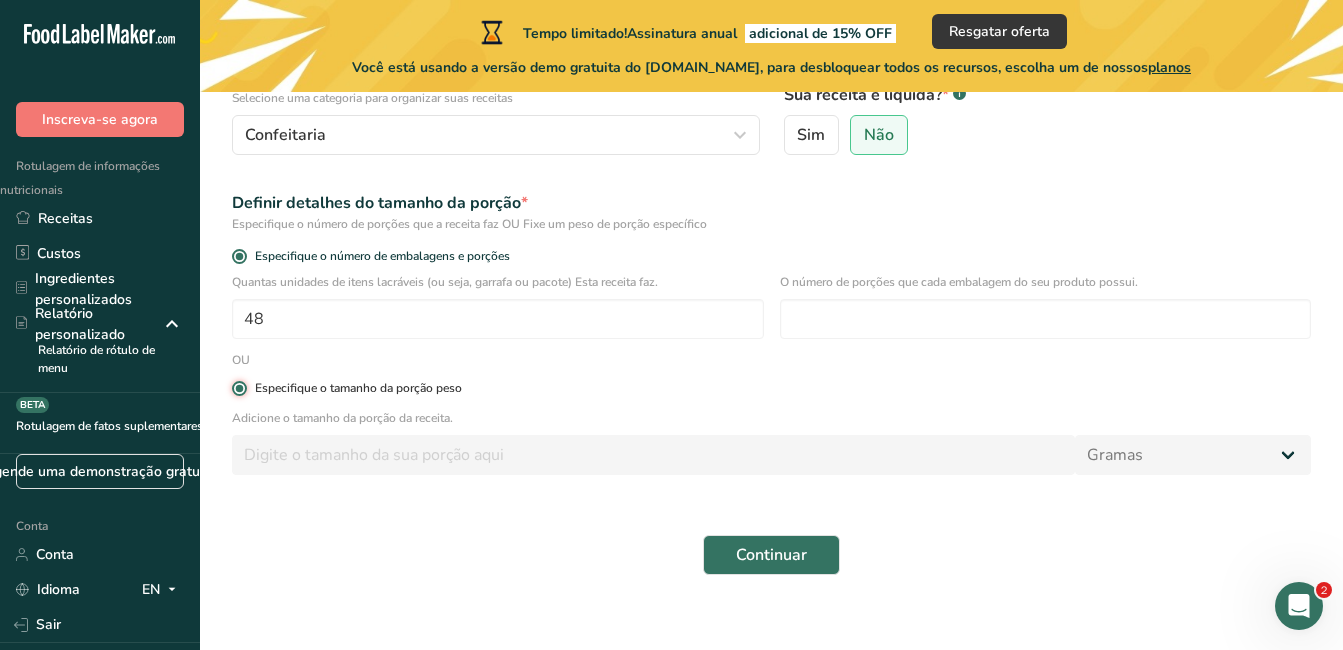 radio on "false" 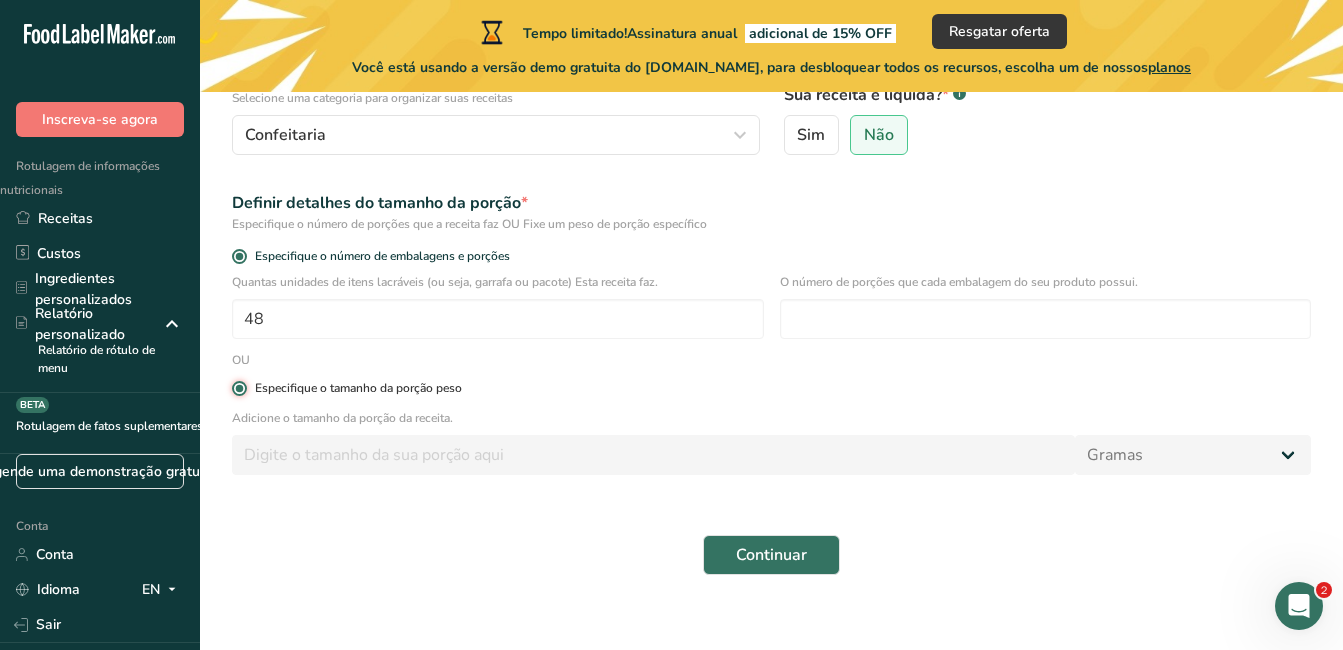 type 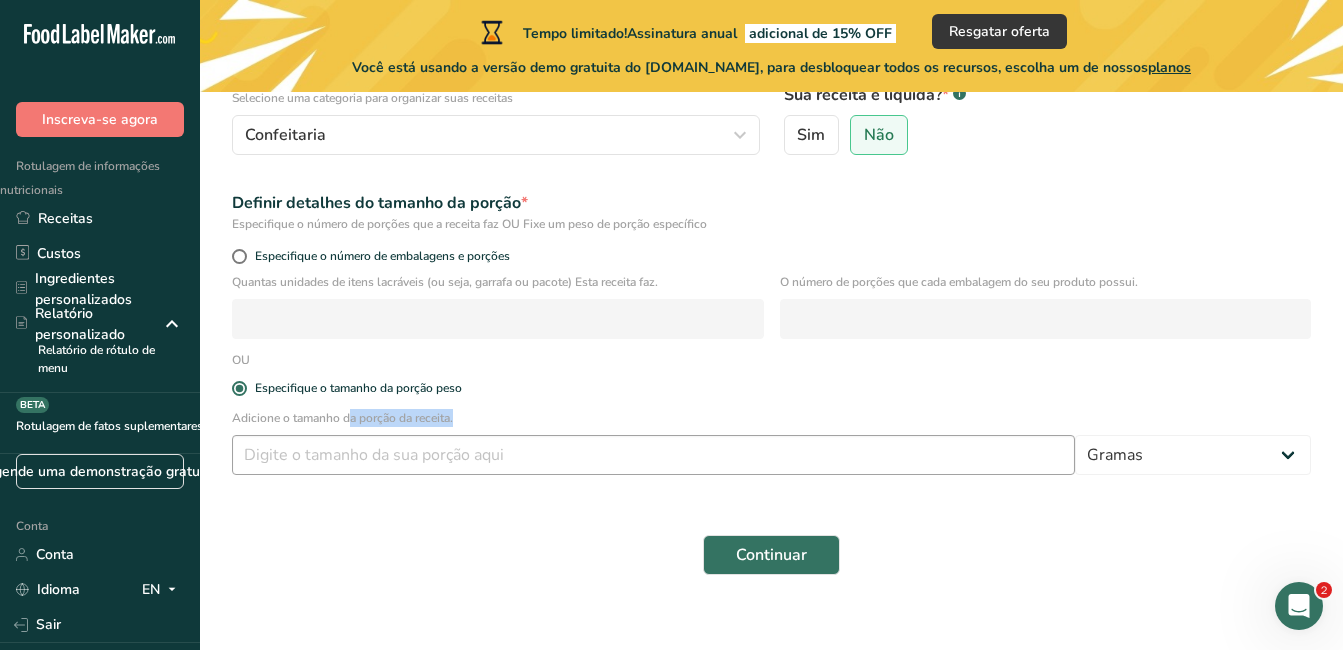drag, startPoint x: 343, startPoint y: 412, endPoint x: 368, endPoint y: 462, distance: 55.9017 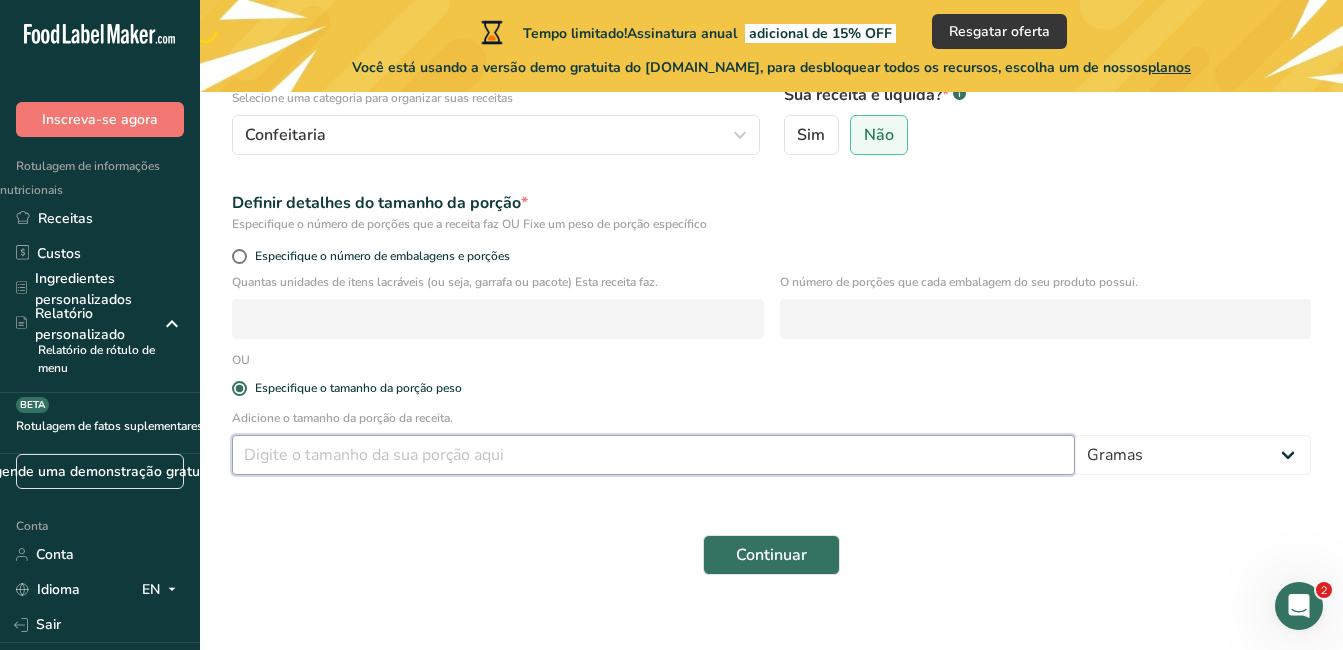 click at bounding box center (653, 455) 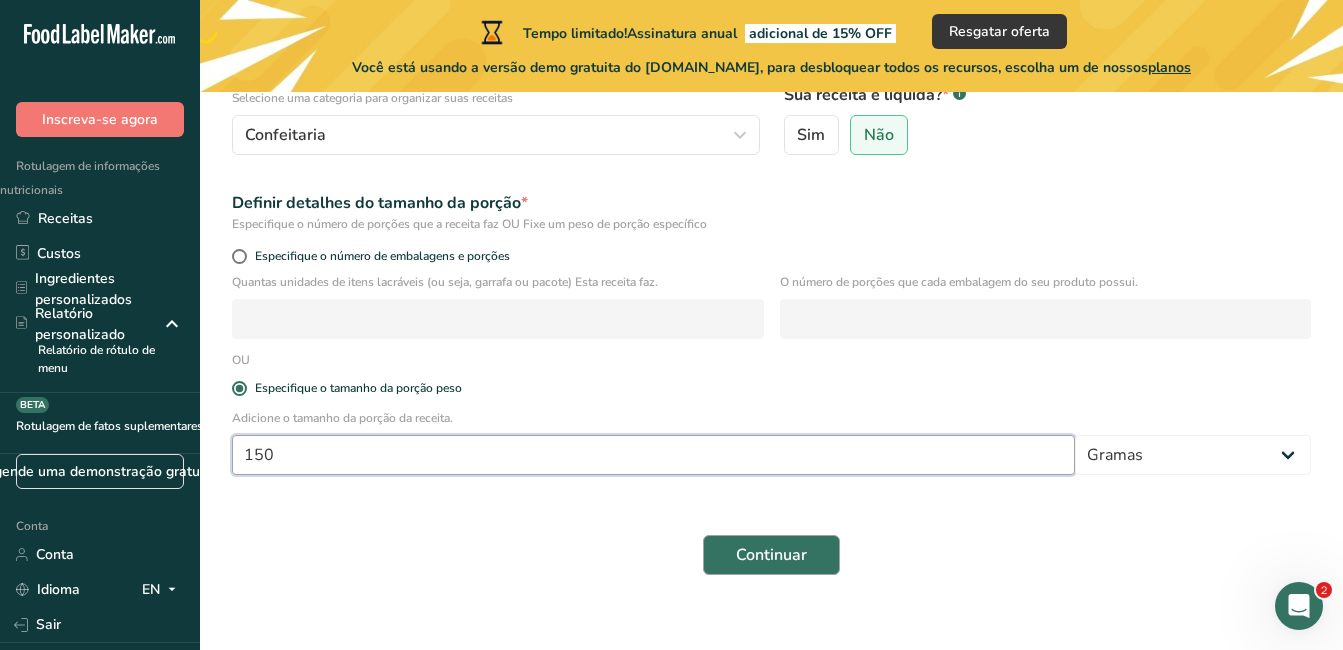 type on "150" 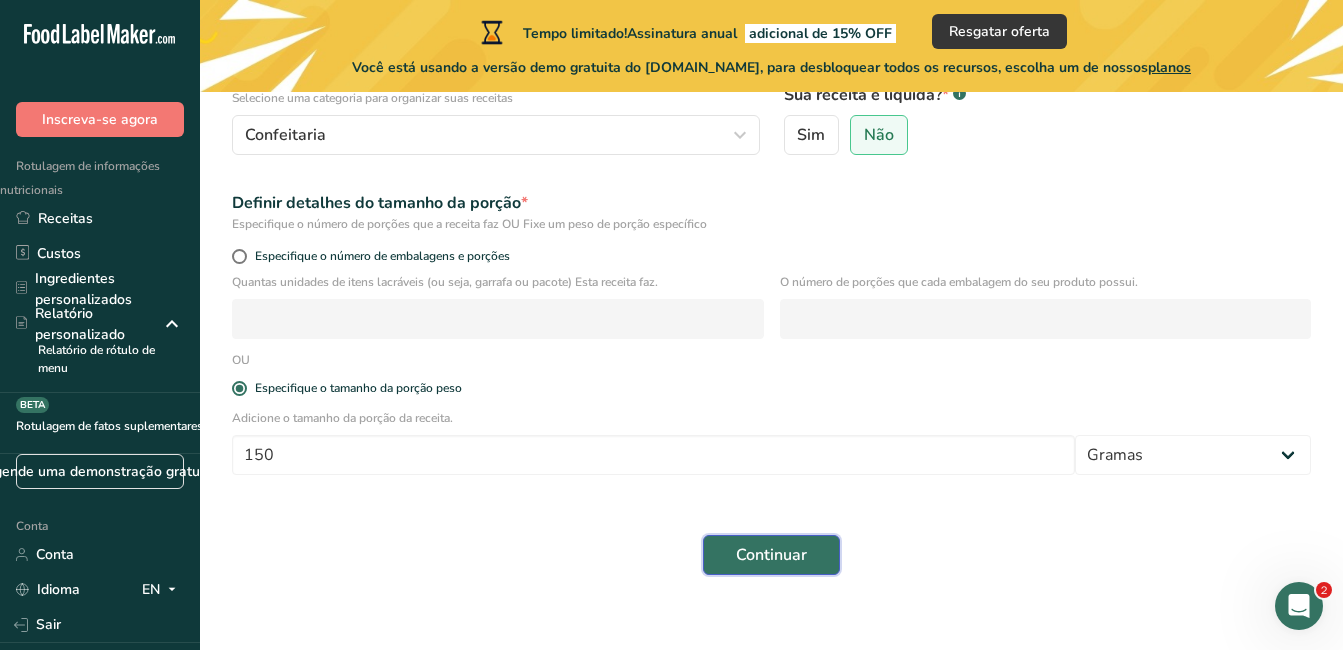 click on "Continuar" at bounding box center [771, 555] 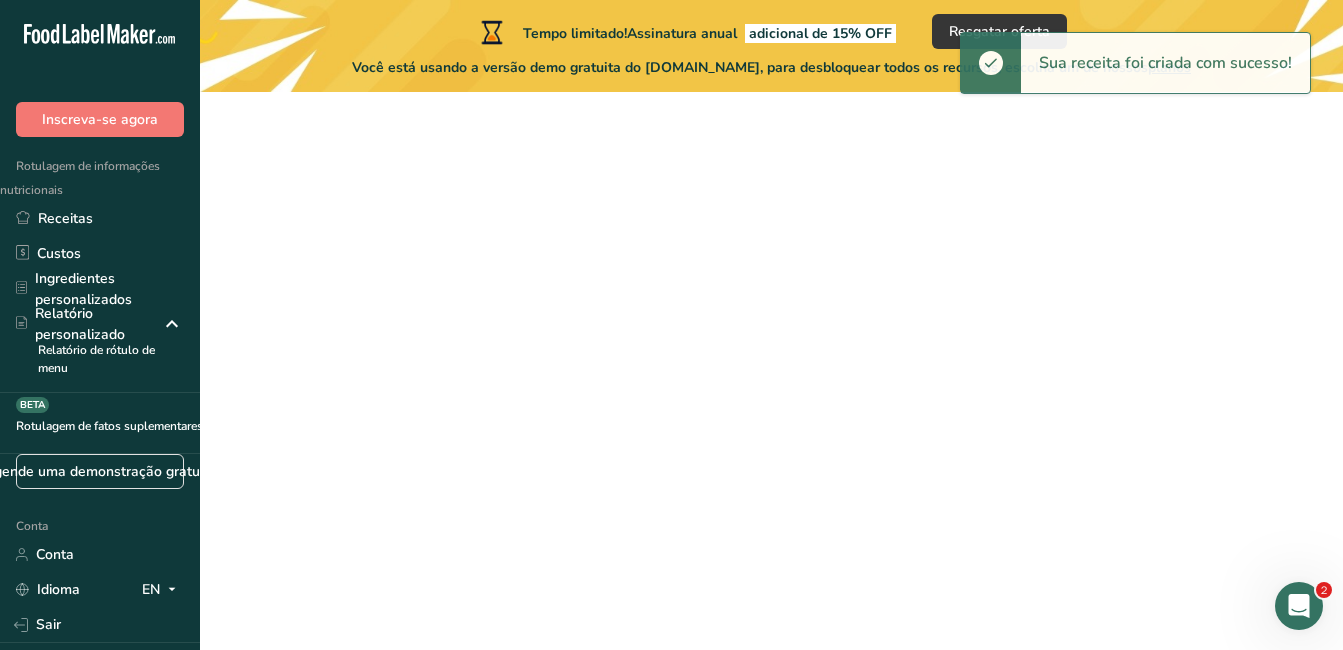 scroll, scrollTop: 0, scrollLeft: 0, axis: both 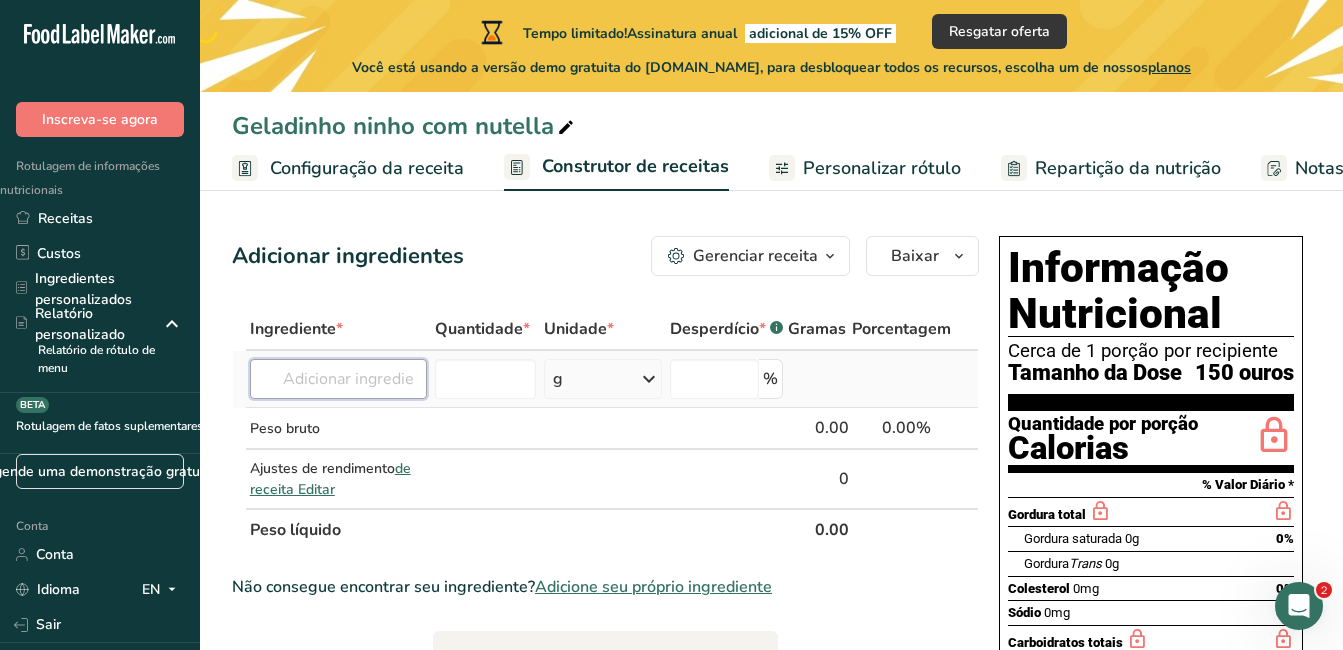 click at bounding box center [338, 379] 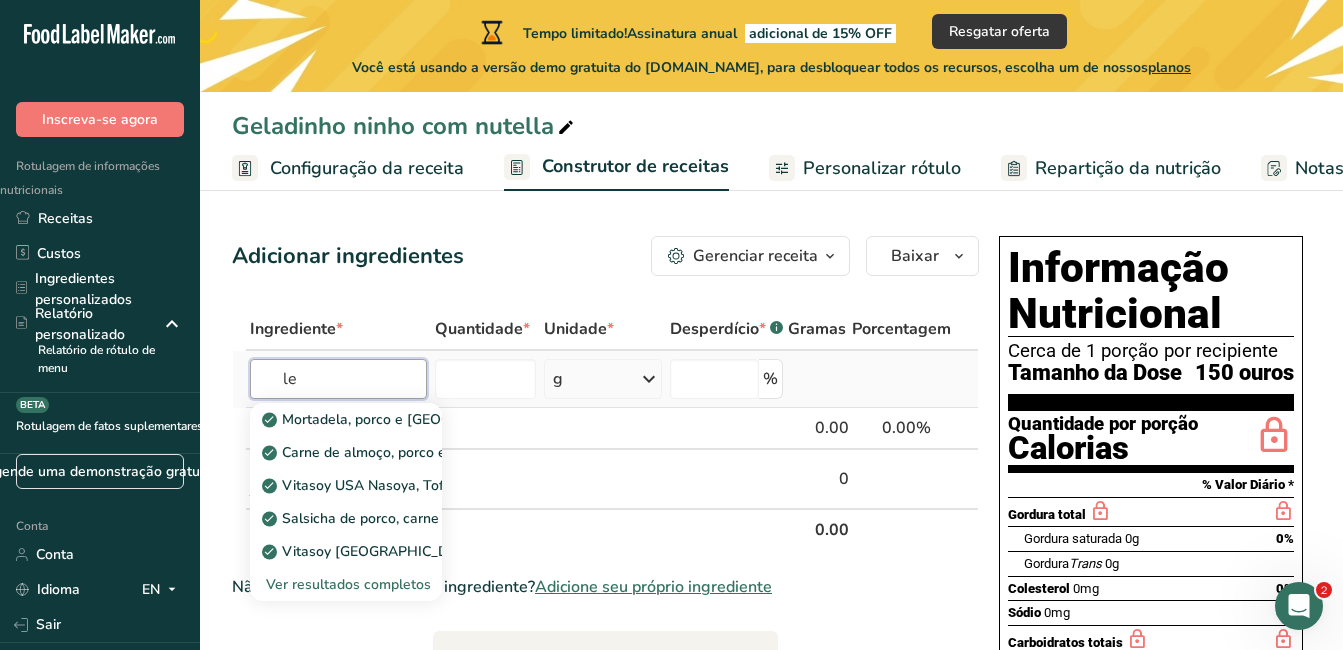 type on "l" 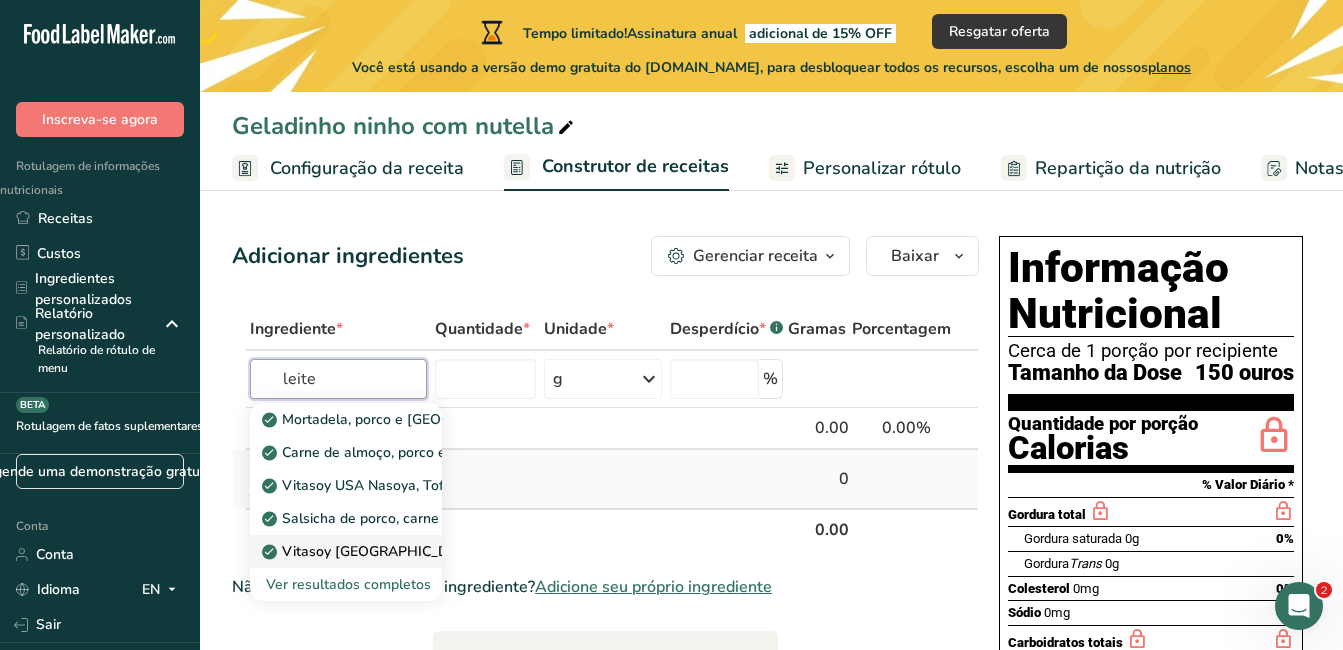 type on "leite" 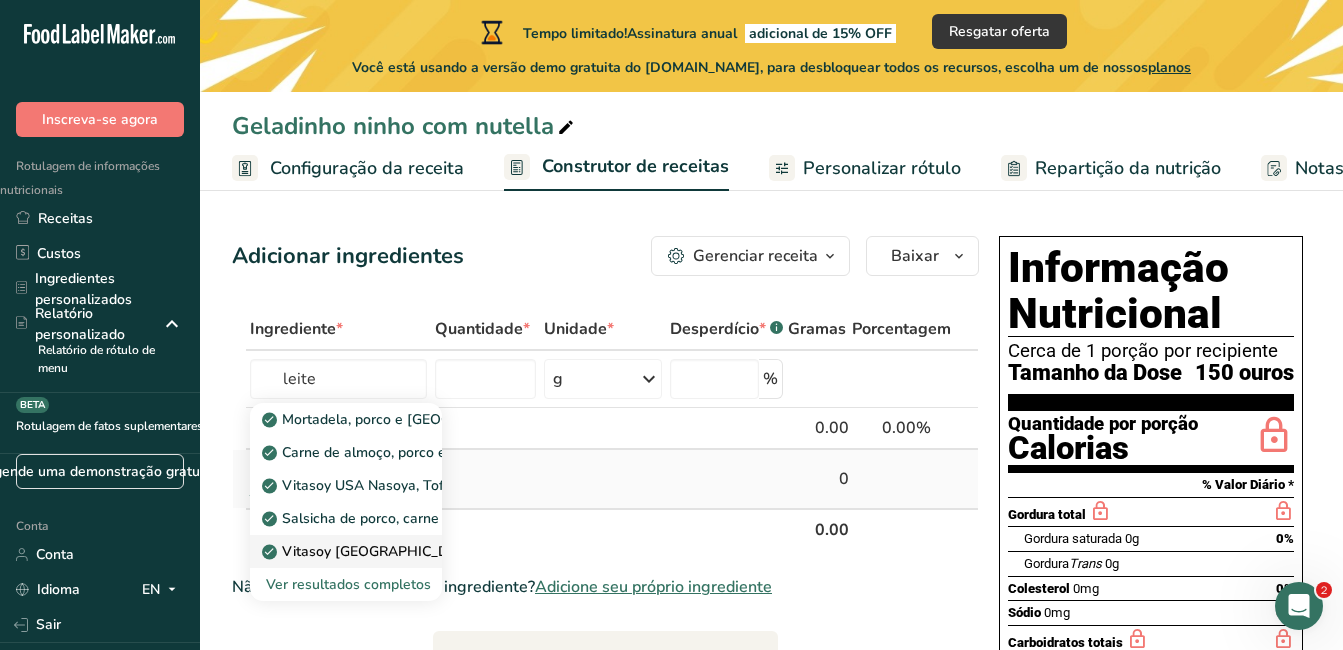 type 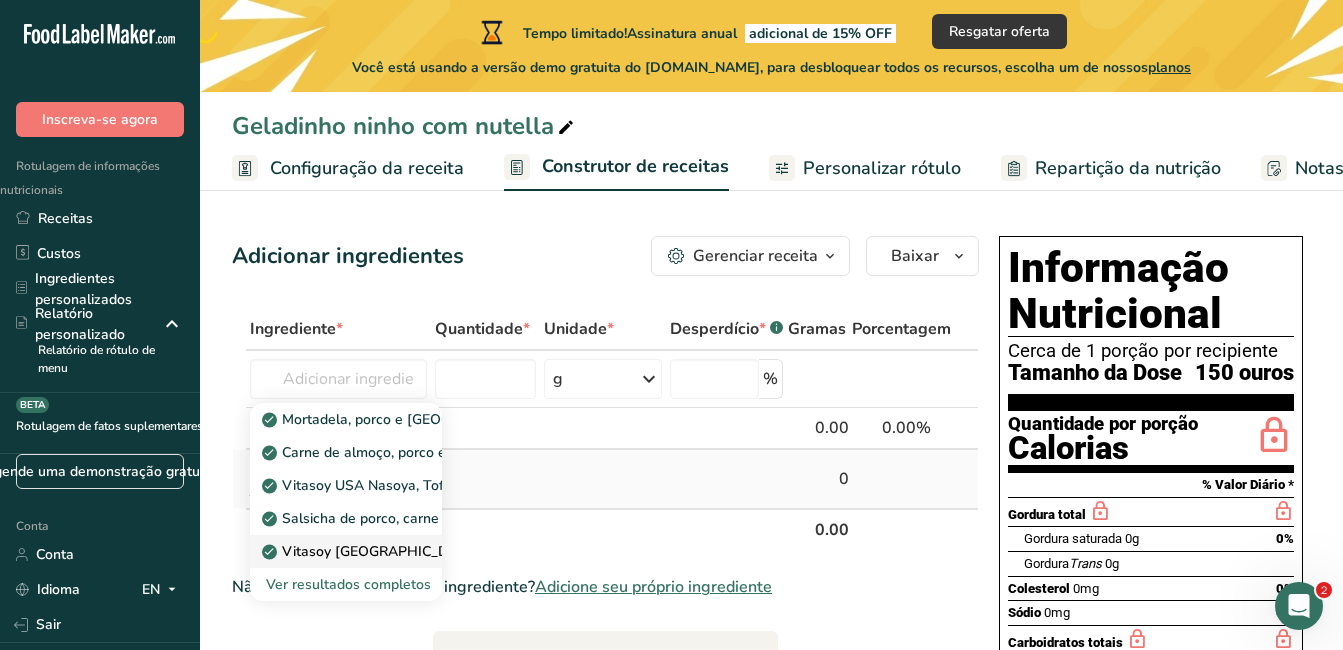 click at bounding box center (603, 479) 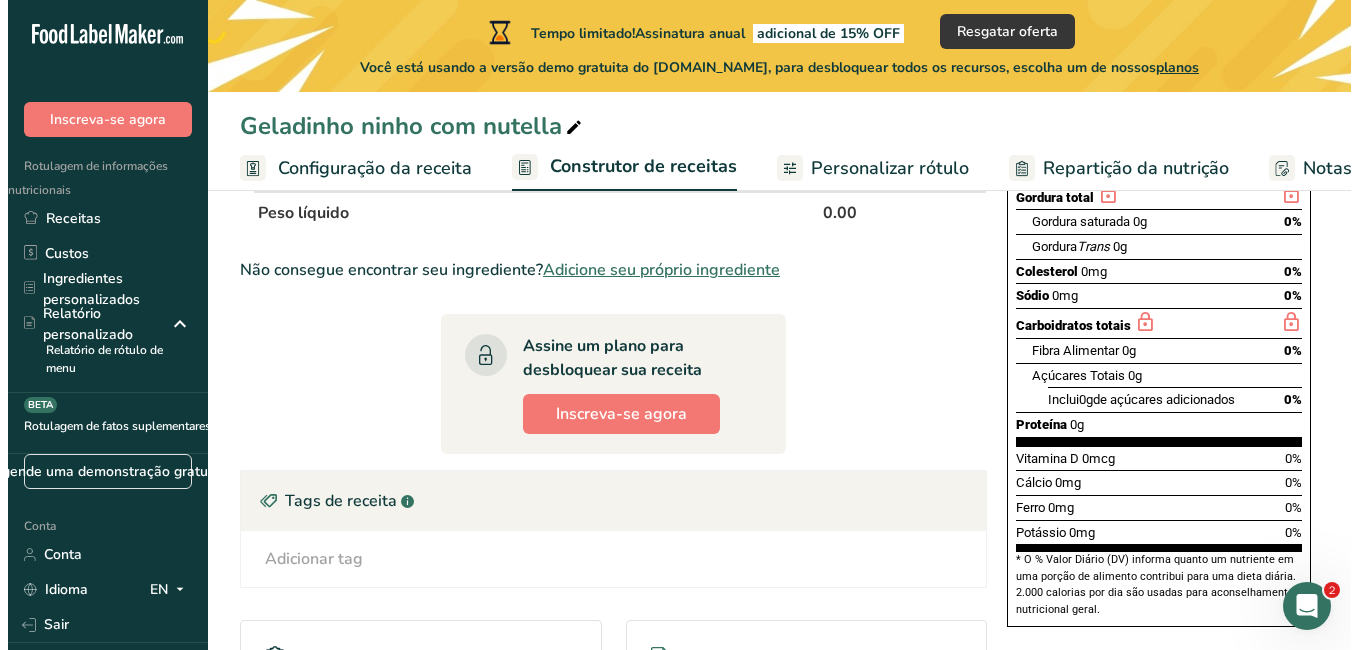 scroll, scrollTop: 360, scrollLeft: 0, axis: vertical 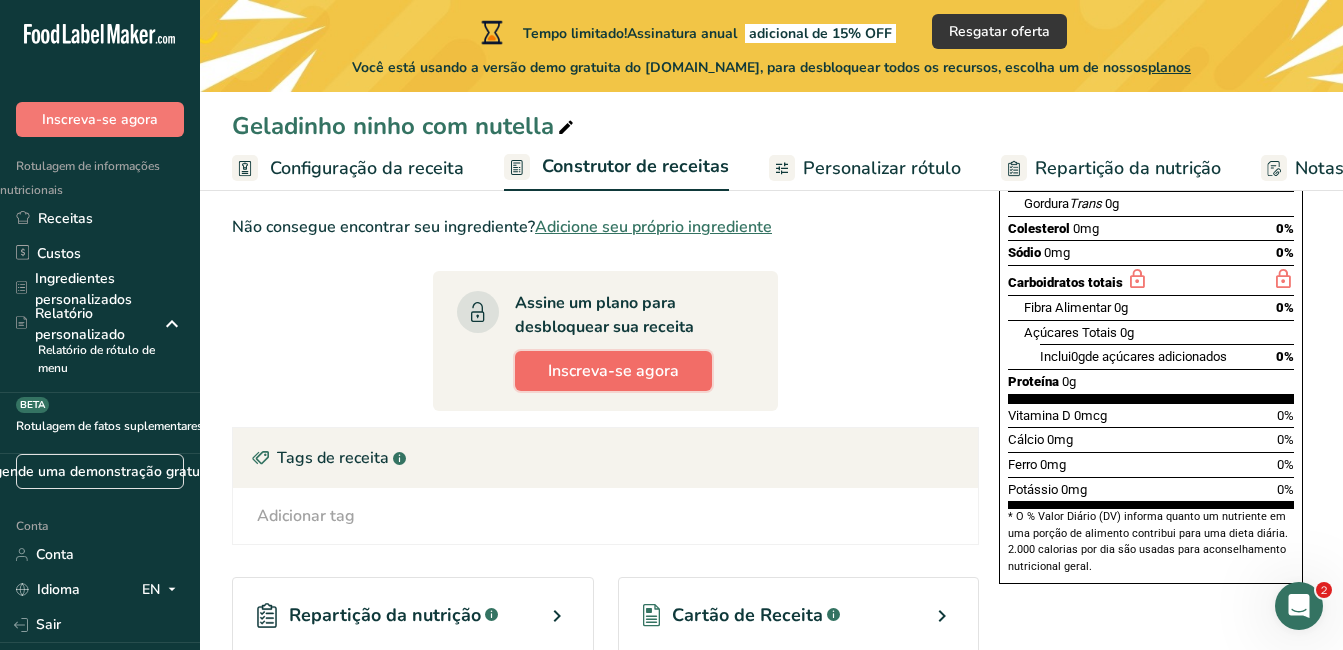 click on "Inscreva-se agora" at bounding box center [613, 371] 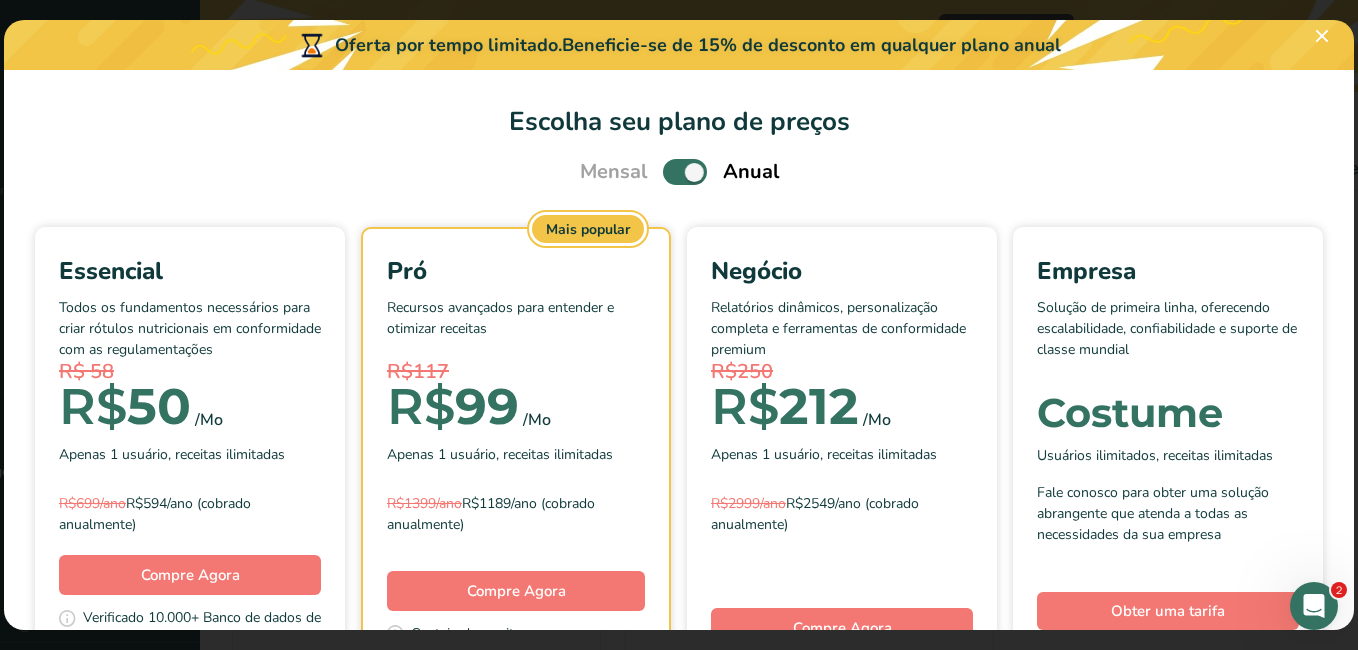 click on "Essencial     Todos os fundamentos necessários para criar rótulos nutricionais em conformidade com as regulamentações     R$ 58    R$ 50
/Mo     Apenas 1 usuário, receitas ilimitadas    R$699/ano  R$594/ano
(cobrado anualmente)     Compre Agora         Verificado 10.000+ Banco de dados de ingredientes       Identificação automatizada de alérgenos       Vários estilos e formatos de etiquetas       Mostrar/Ocultar Nutrientes & Vitaminas       Construtor de sub-receitas     Ver todos os recursos   Mais popular     Pró     Recursos avançados para entender e otimizar receitas
R$117
R$ 99
/Mo     Apenas 1 usuário, receitas ilimitadas    R$1399/ano  R$1189/ano
(cobrado anualmente)     Compre Agora         Custeio da receita       Repartição nutricional completa       Ajustes de cozimento de rendimento de receita       Cartões de receita abrangentes       Análise de folha de especificações habilitada para IA" at bounding box center [679, 525] 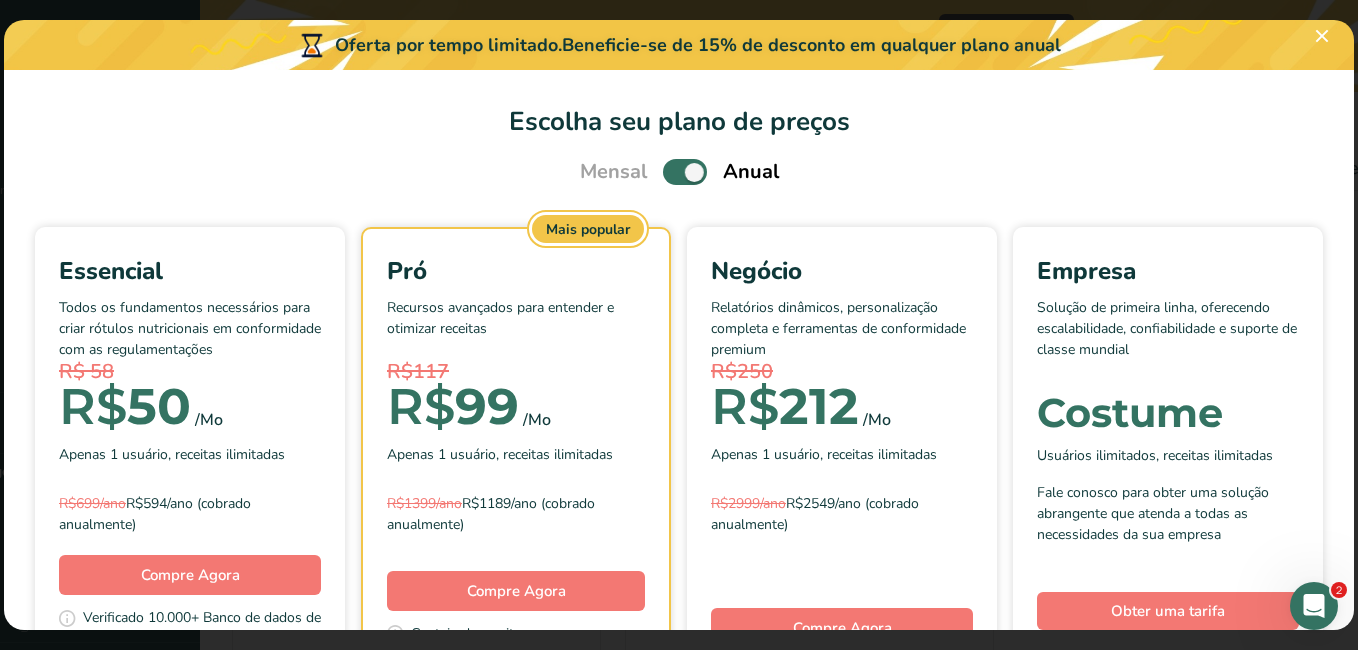 click on "Essencial     Todos os fundamentos necessários para criar rótulos nutricionais em conformidade com as regulamentações     R$ 58    R$ 50
/Mo     Apenas 1 usuário, receitas ilimitadas    R$699/ano  R$594/ano
(cobrado anualmente)     Compre Agora         Verificado 10.000+ Banco de dados de ingredientes       Identificação automatizada de alérgenos       Vários estilos e formatos de etiquetas       Mostrar/Ocultar Nutrientes & Vitaminas       Construtor de sub-receitas     Ver todos os recursos   Mais popular     Pró     Recursos avançados para entender e otimizar receitas
R$117
R$ 99
/Mo     Apenas 1 usuário, receitas ilimitadas    R$1399/ano  R$1189/ano
(cobrado anualmente)     Compre Agora         Custeio da receita       Repartição nutricional completa       Ajustes de cozimento de rendimento de receita       Cartões de receita abrangentes       Análise de folha de especificações habilitada para IA" at bounding box center (679, 525) 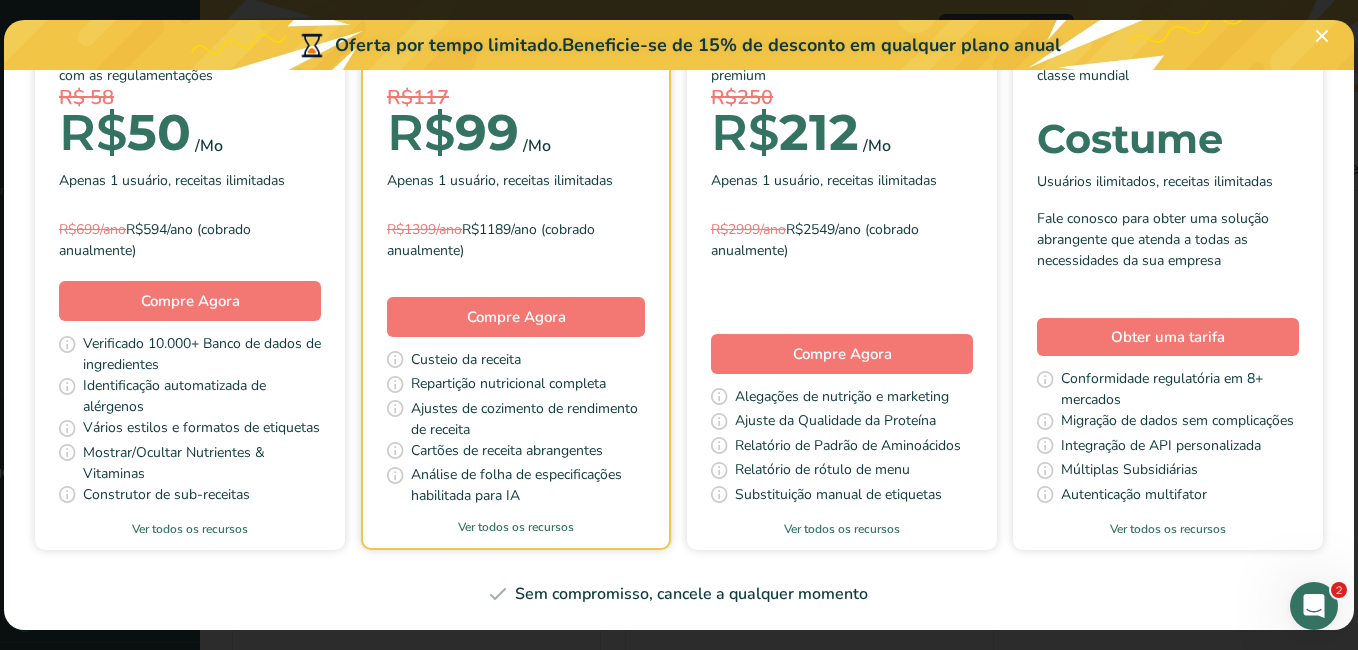 scroll, scrollTop: 390, scrollLeft: 0, axis: vertical 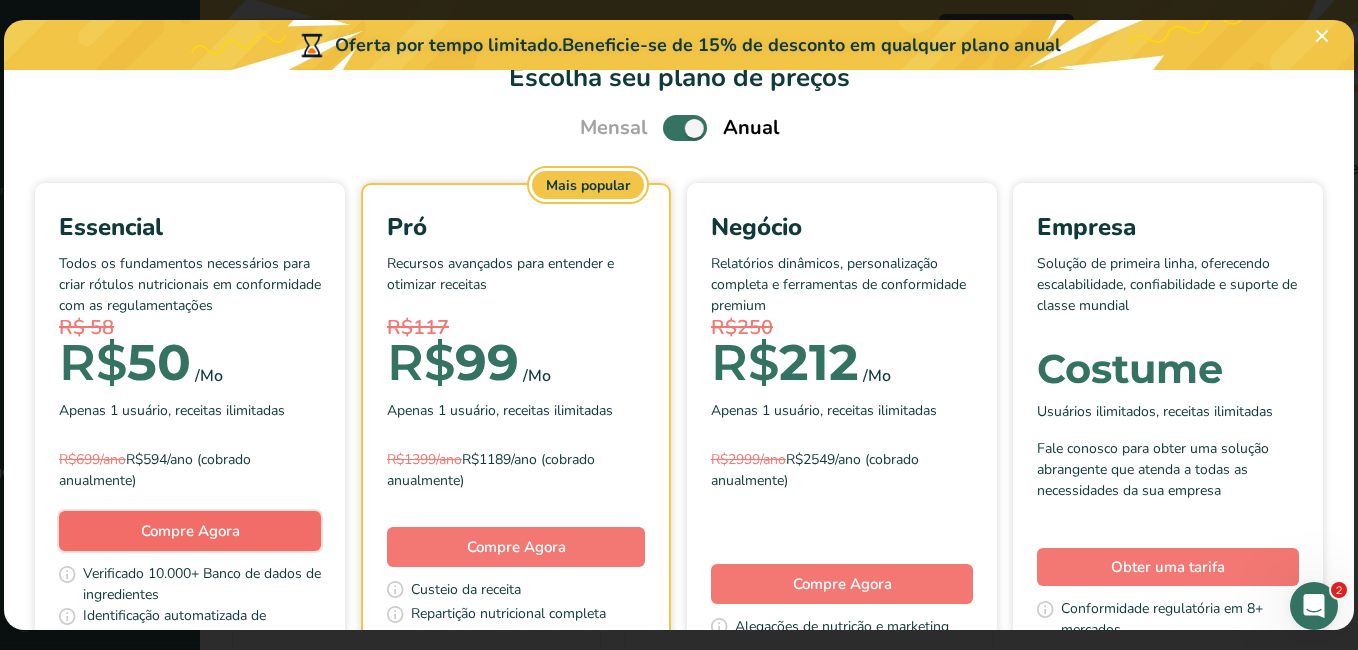 click on "Compre Agora" at bounding box center (190, 531) 